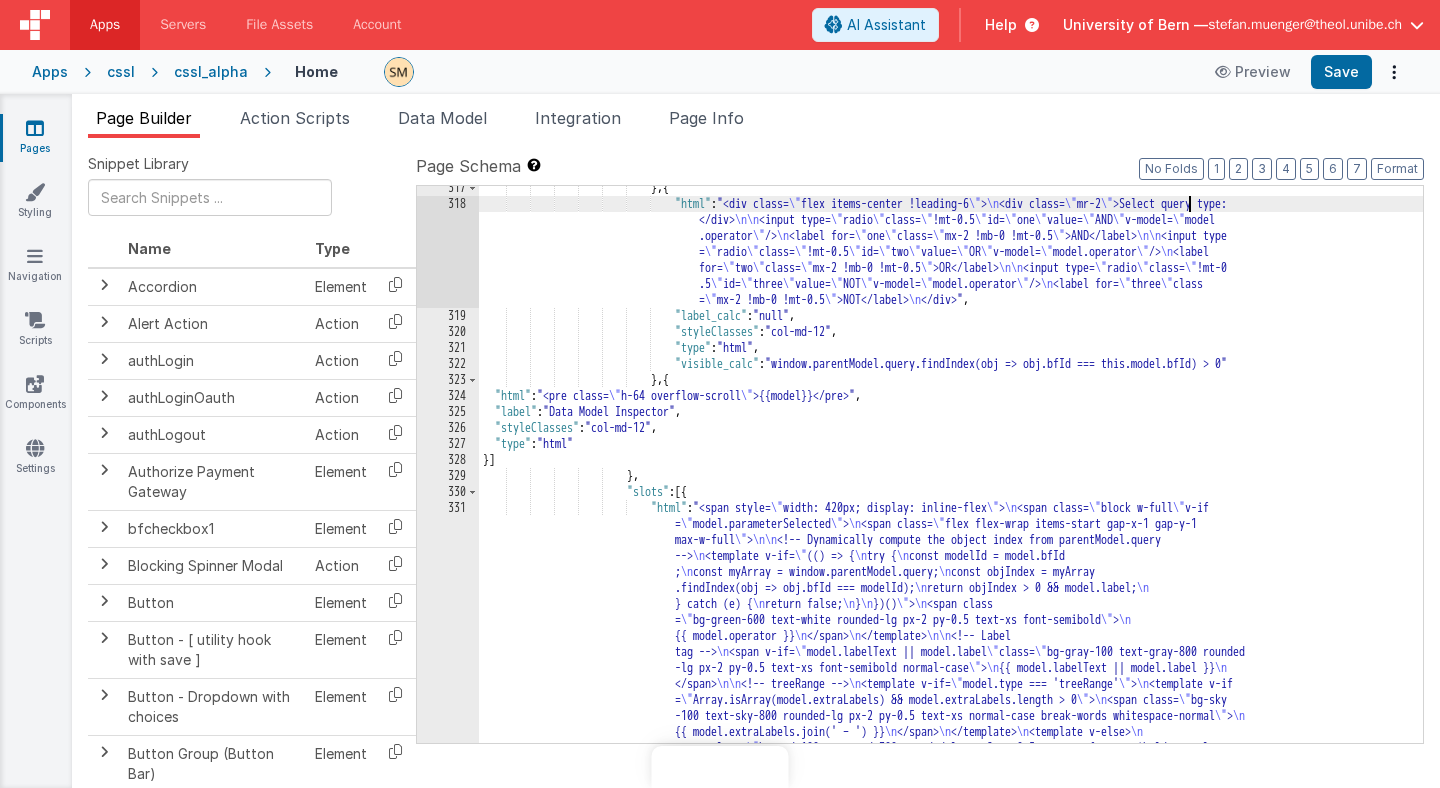 scroll, scrollTop: 0, scrollLeft: 0, axis: both 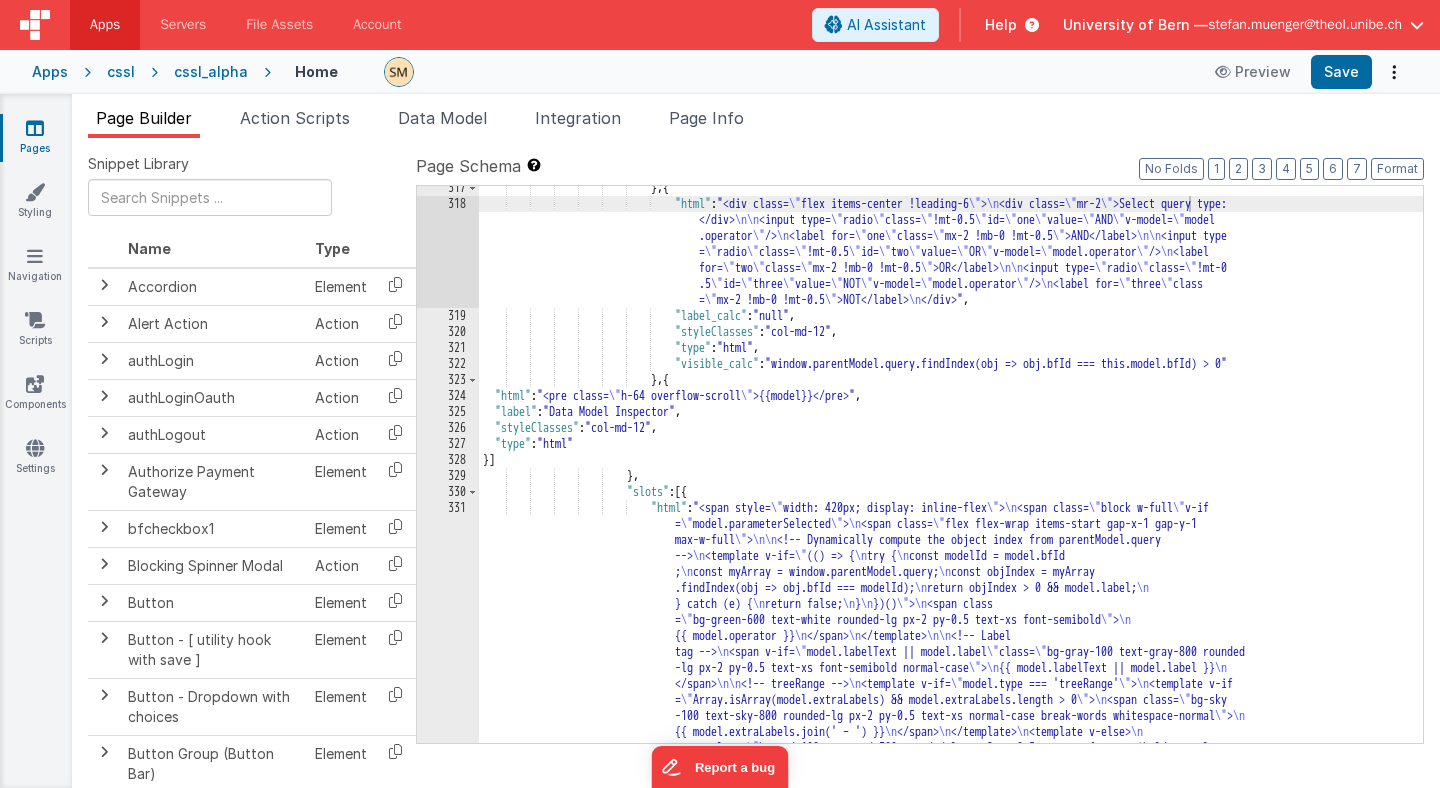 click on "Page Builder" at bounding box center (144, 118) 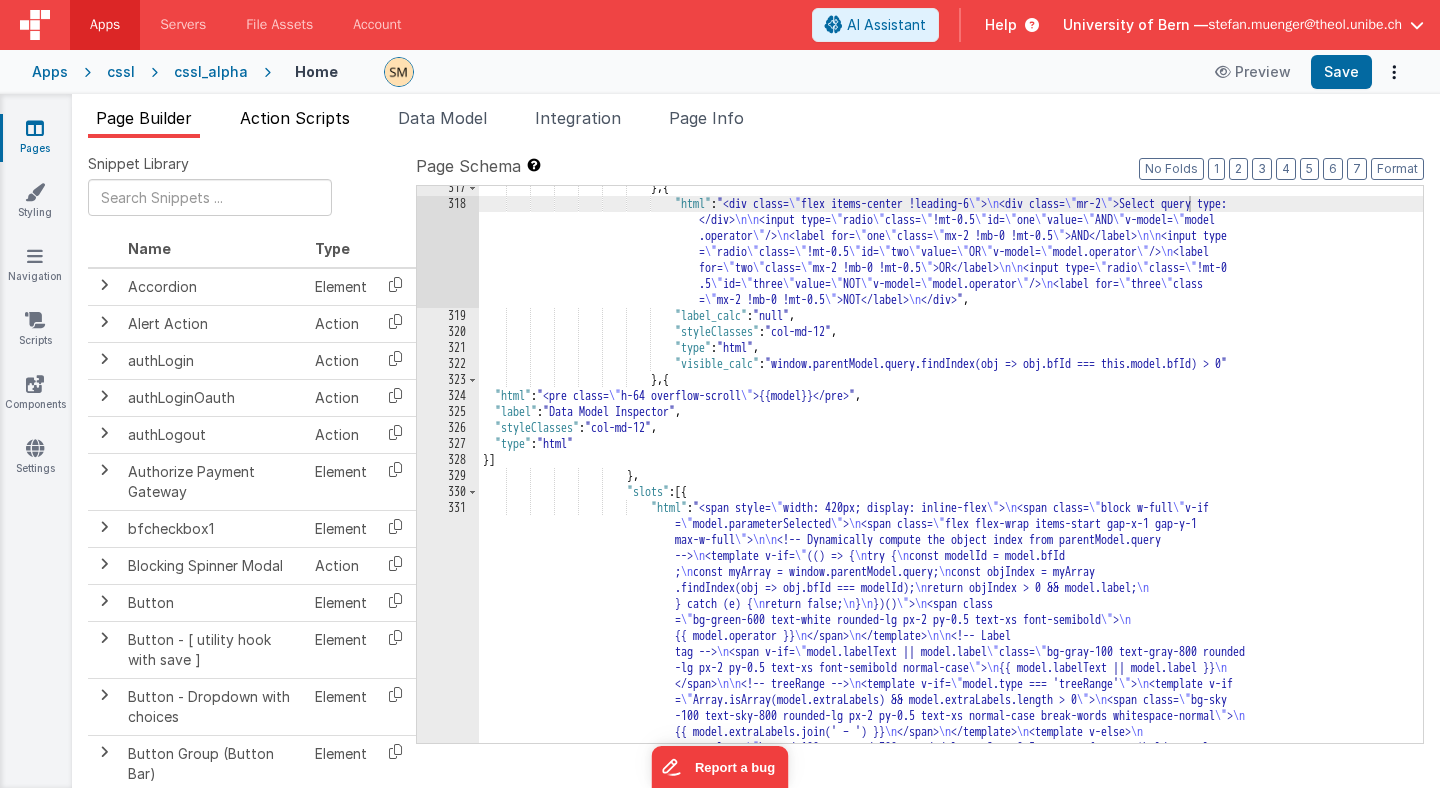 click on "Action Scripts" at bounding box center [295, 118] 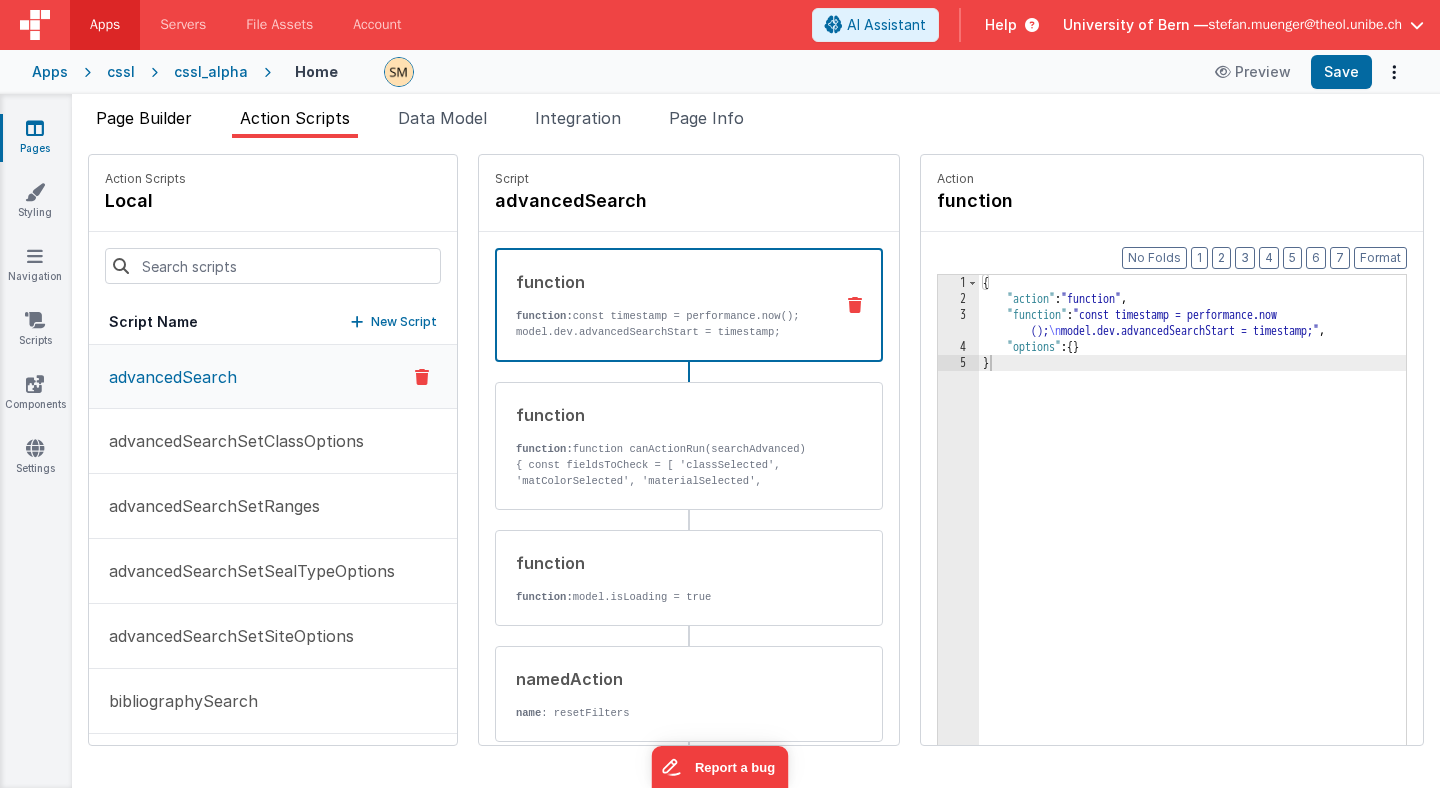 click on "Page Builder" at bounding box center (144, 118) 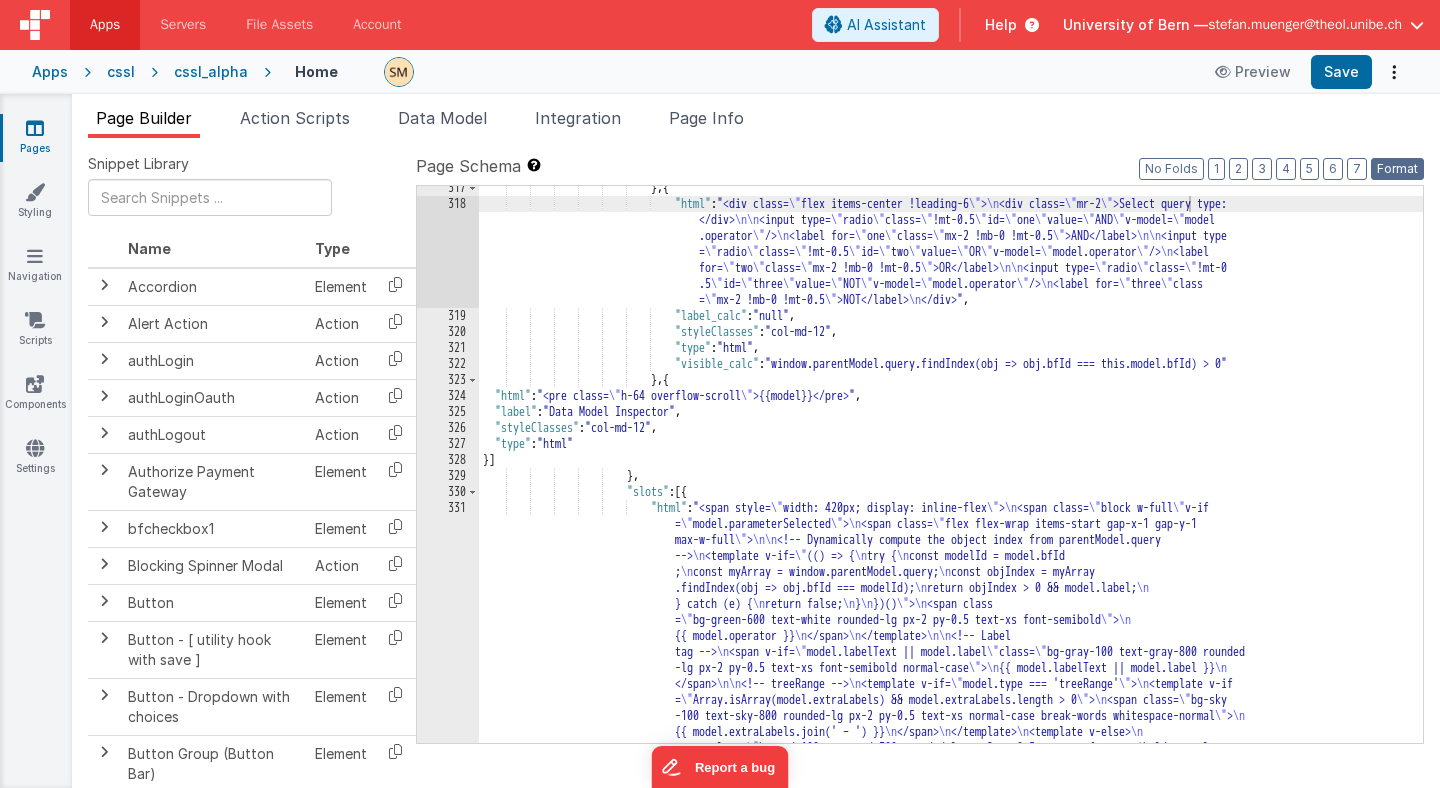 click on "Format" at bounding box center (1397, 169) 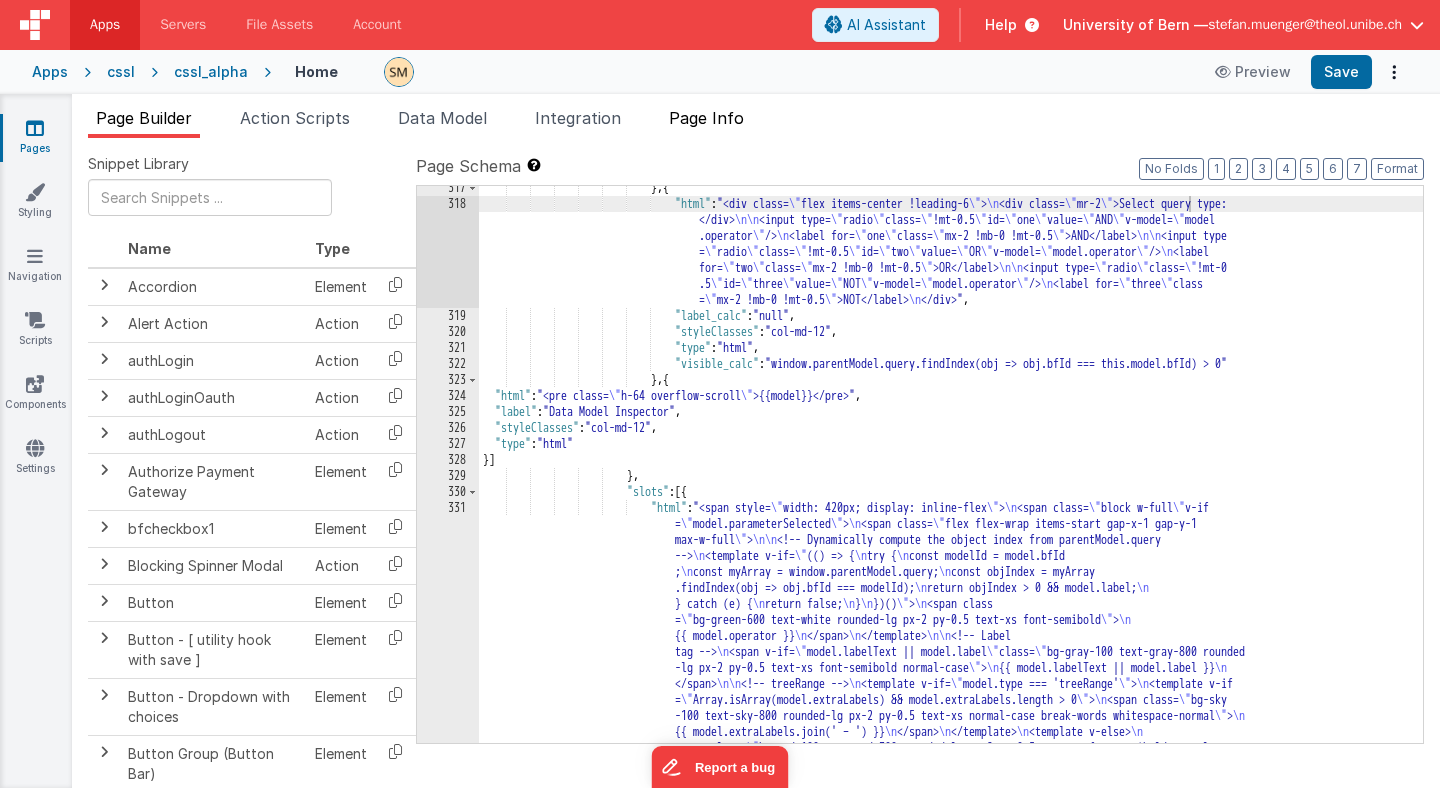 click on "Page Info" at bounding box center [706, 118] 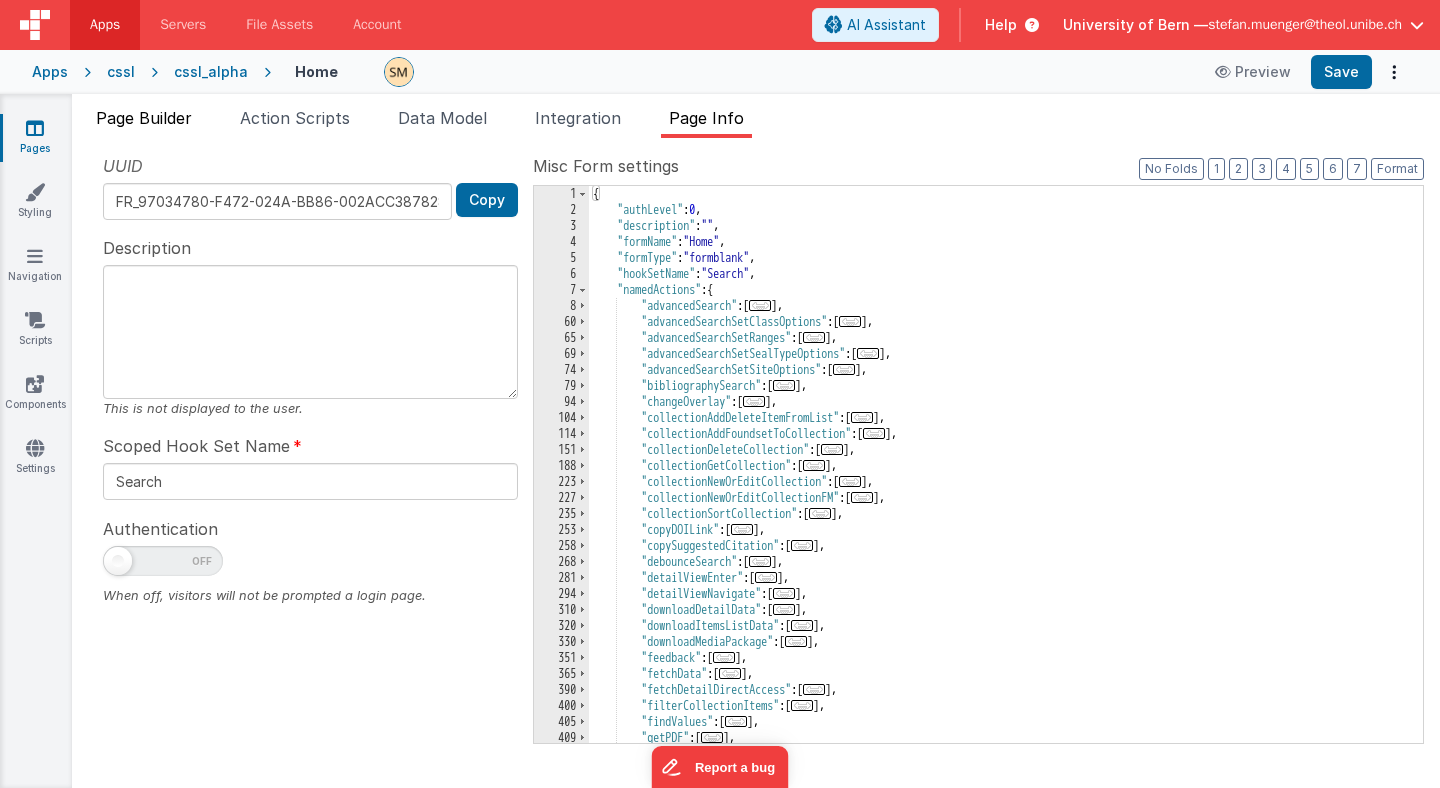 click on "Page Builder" at bounding box center (144, 118) 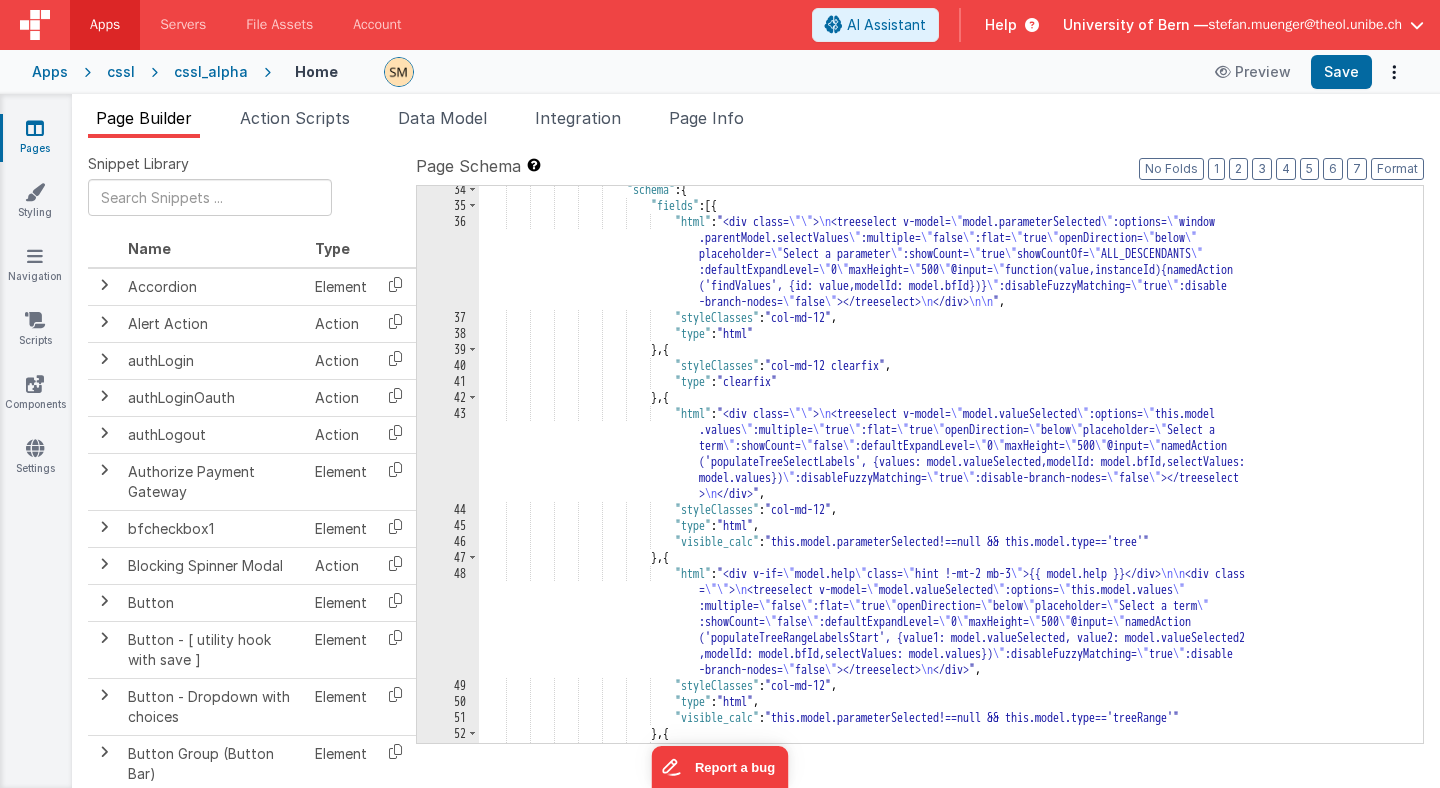 scroll, scrollTop: 505, scrollLeft: 0, axis: vertical 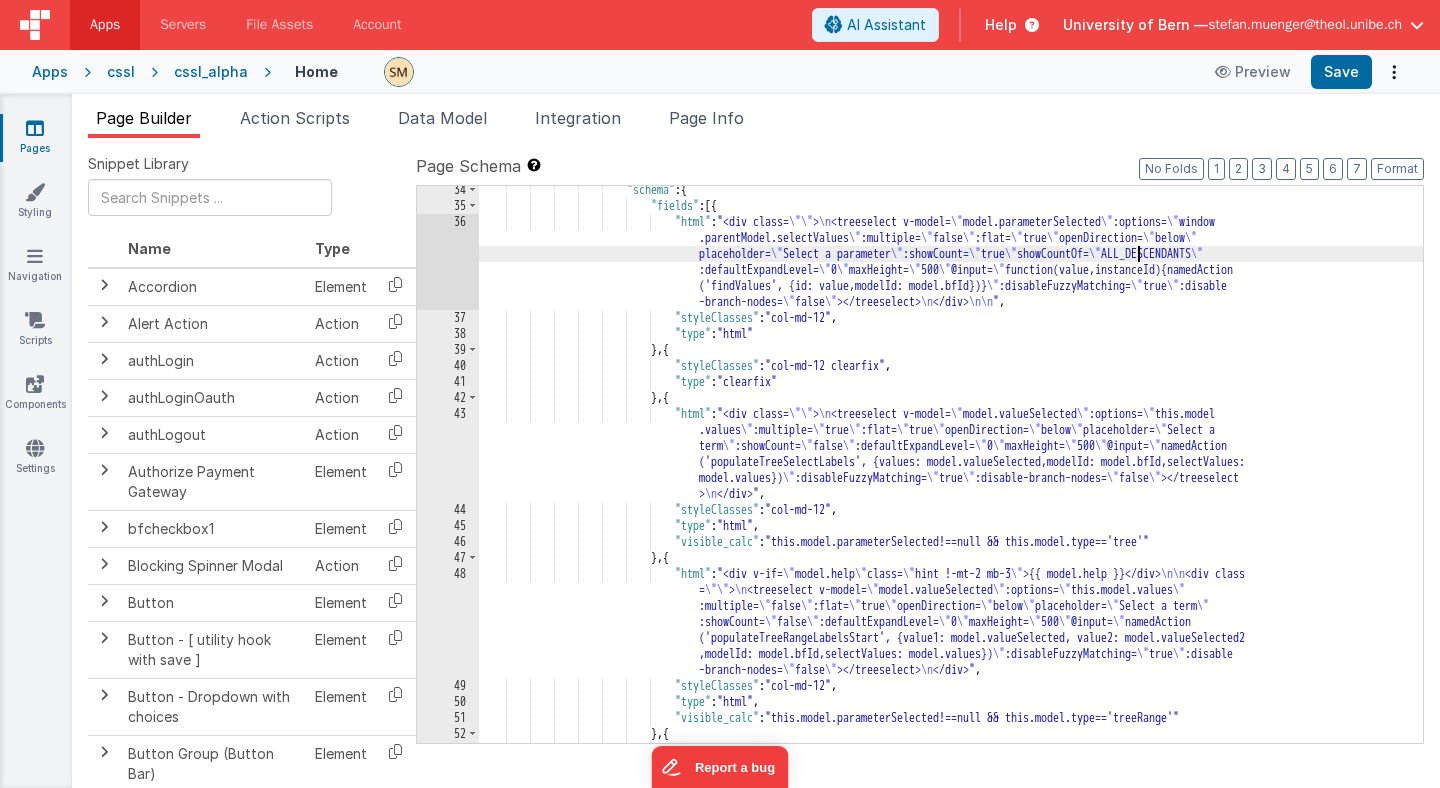 click on ""schema" :  {                                    "fields" :  [{                                         "html" :  "<div class= \"\" > \n     <treeselect v-model= \" model.parameterSelected \"  :options= \" window                                      .parentModel.selectValues \"  :multiple= \" false \"  :flat= \" true \"  openDirection= \" below \"                                        placeholder= \" Select a parameter \"  :showCount= \" true \"  showCountOf= \" ALL_DESCENDANTS \"                                        :defaultExpandLevel= \" 0 \"  maxHeight= \" 500 \"  @input= \" function(value,instanceId){namedAction                                      ('findValues', {id: value,modelId: model.bfId})} \"  :disableFuzzyMatching= \" true \"  :disable                                      -branch-nodes=" at bounding box center [951, 516] 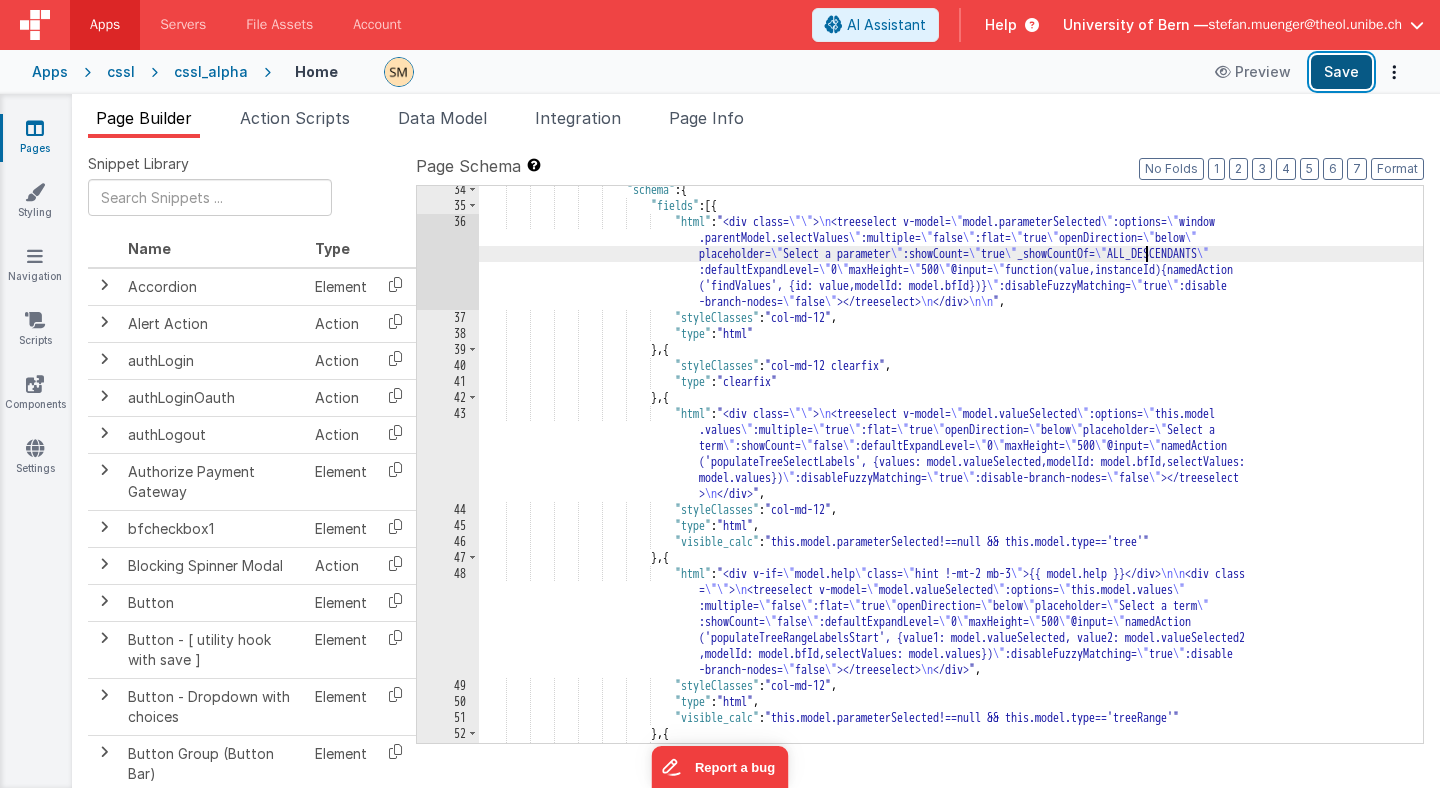 click on "Save" at bounding box center [1341, 72] 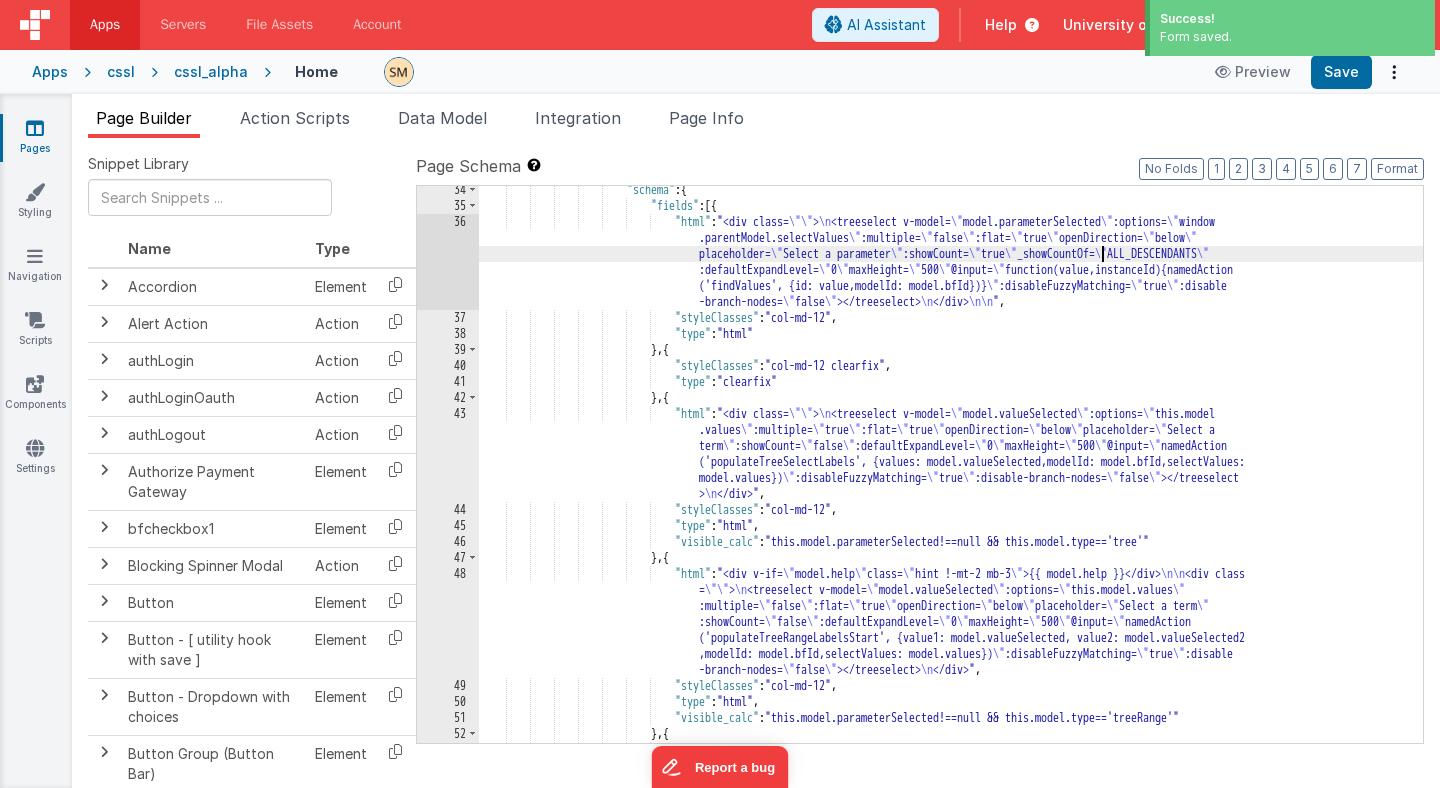 click on ""schema" :  {                                    "fields" :  [{                                         "html" :  "<div class= \"\" > \n     <treeselect v-model= \" model.parameterSelected \"  :options= \" window                                      .parentModel.selectValues \"  :multiple= \" false \"  :flat= \" true \"  openDirection= \" below \"                                        placeholder= \" Select a parameter \"  :showCount= \" true \"  _showCountOf= \" ALL_DESCENDANTS \"                                        :defaultExpandLevel= \" 0 \"  maxHeight= \" 500 \"  @input= \" function(value,instanceId){namedAction                                      ('findValues', {id: value,modelId: model.bfId})} \"  :disableFuzzyMatching= \" true \"  :disable                                      -branch-nodes=" at bounding box center [951, 516] 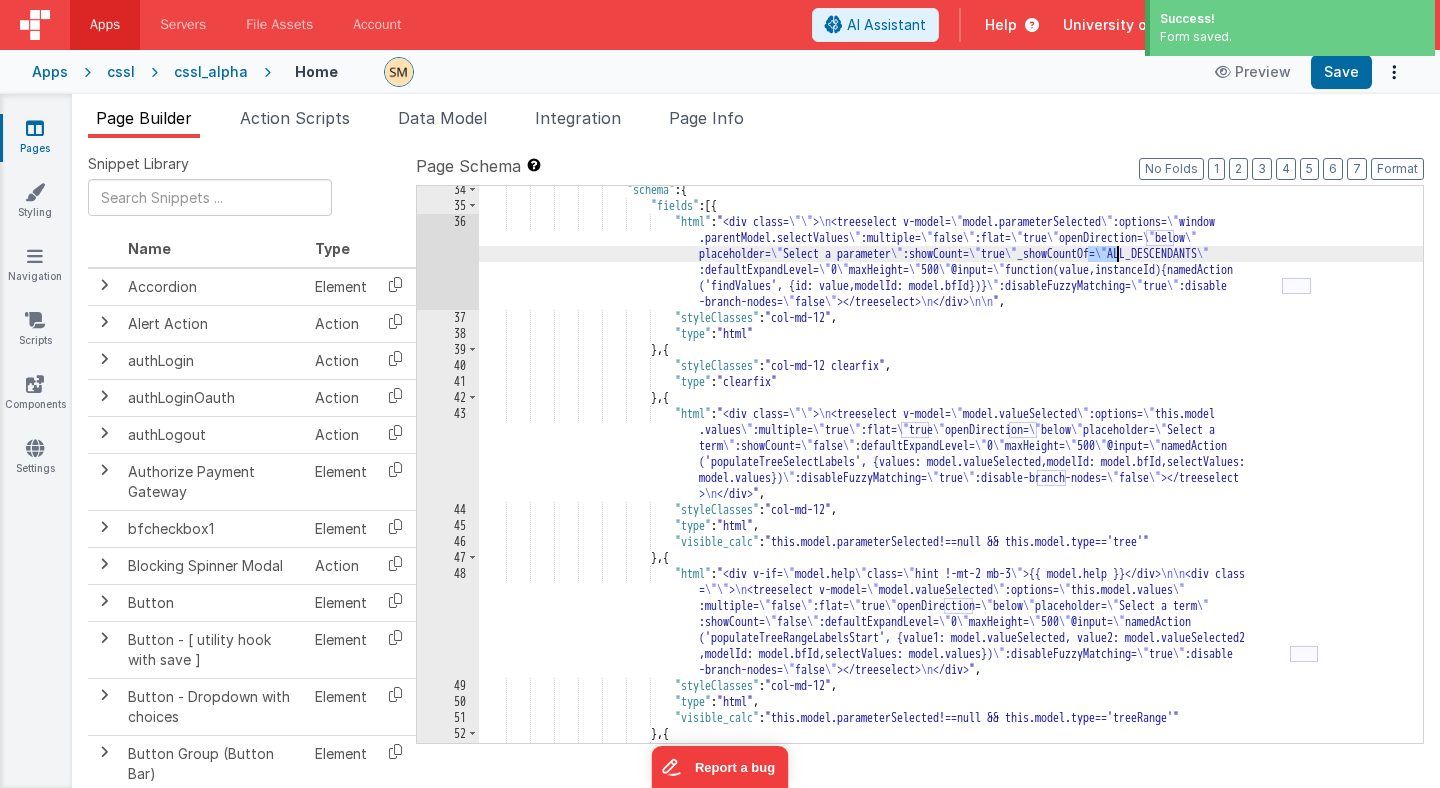 click on ""schema" :  {                                    "fields" :  [{                                         "html" :  "<div class= \"\" > \n     <treeselect v-model= \" model.parameterSelected \"  :options= \" window                                      .parentModel.selectValues \"  :multiple= \" false \"  :flat= \" true \"  openDirection= \" below \"                                        placeholder= \" Select a parameter \"  :showCount= \" true \"  _showCountOf= \" ALL_DESCENDANTS \"                                        :defaultExpandLevel= \" 0 \"  maxHeight= \" 500 \"  @input= \" function(value,instanceId){namedAction                                      ('findValues', {id: value,modelId: model.bfId})} \"  :disableFuzzyMatching= \" true \"  :disable                                      -branch-nodes=" at bounding box center [951, 516] 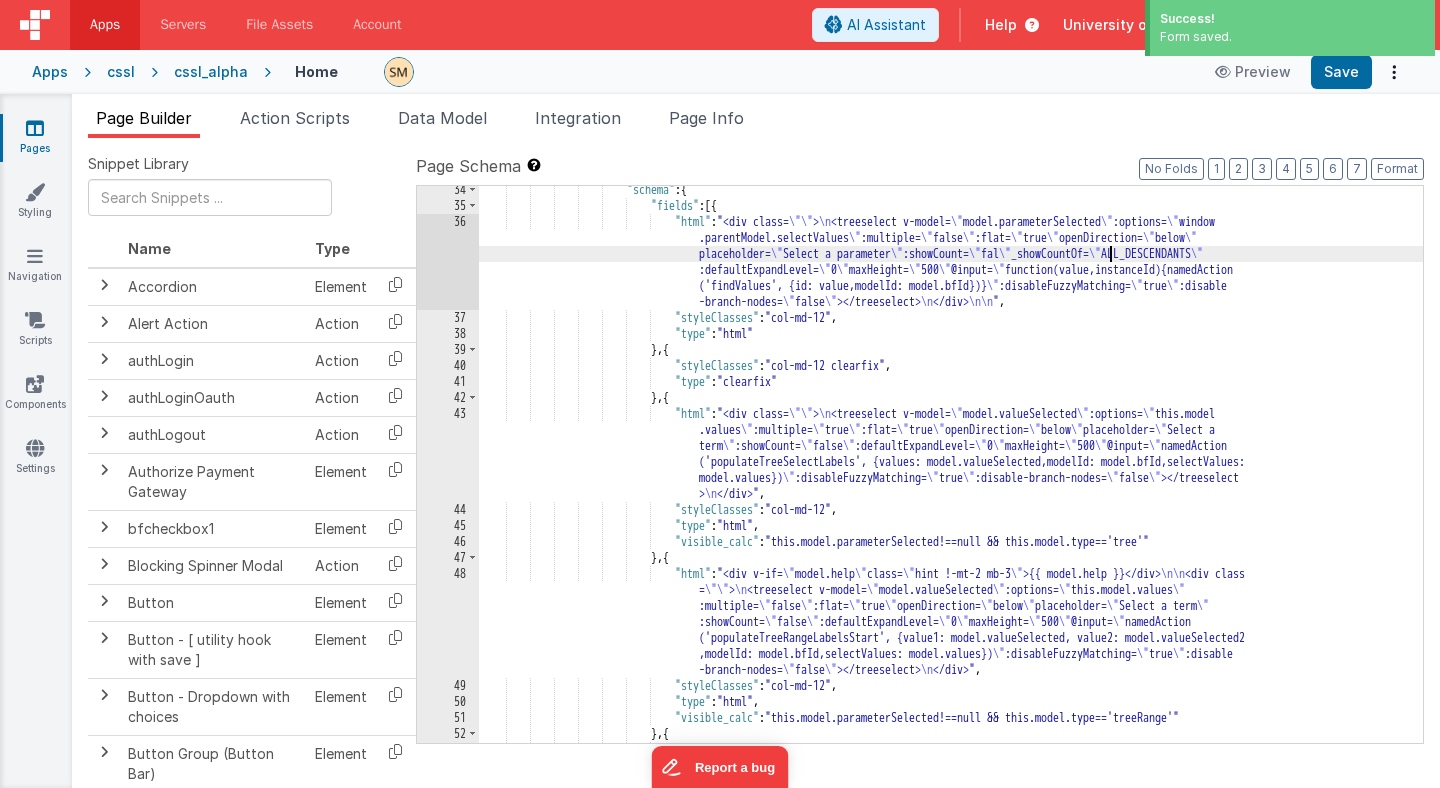type 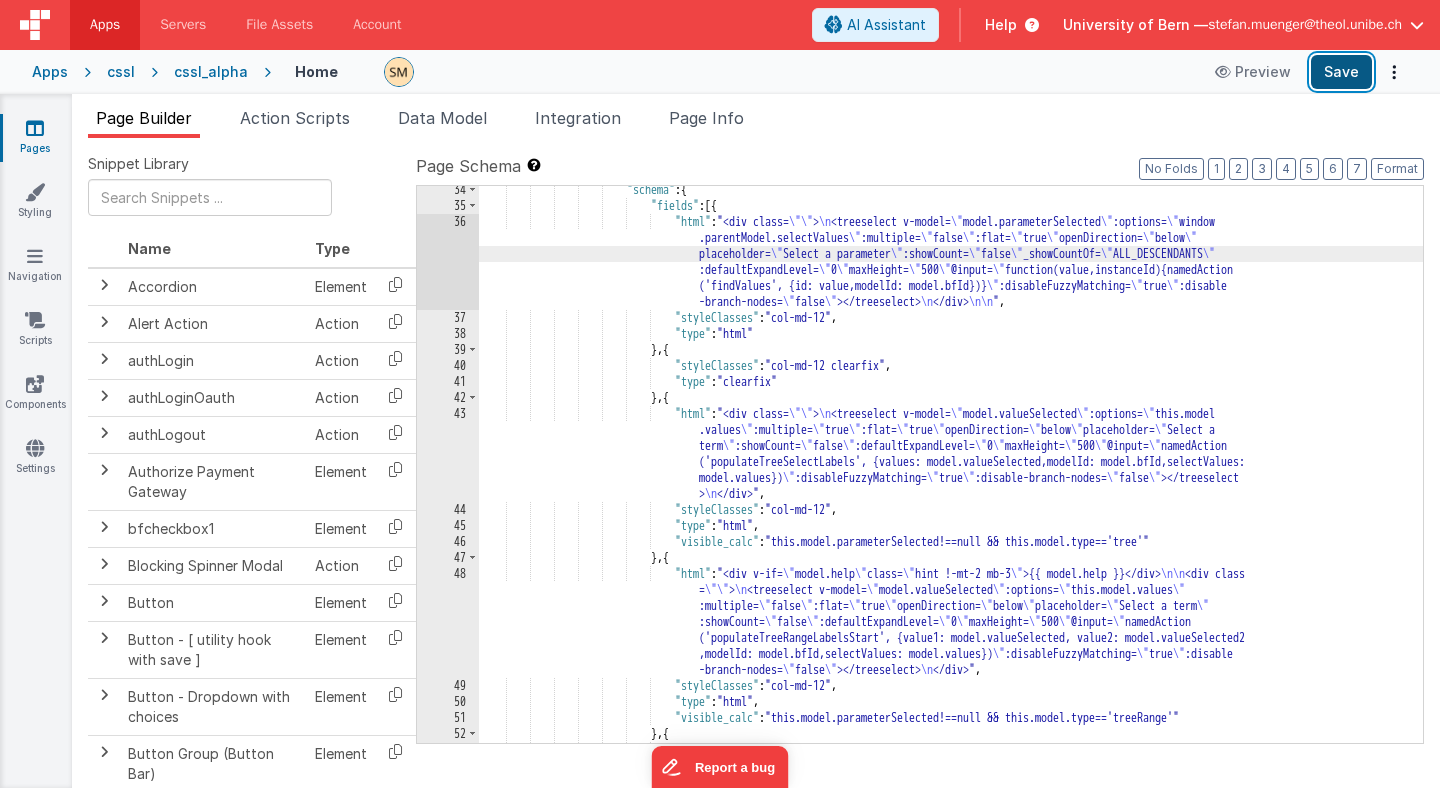 click on "Save" at bounding box center [1341, 72] 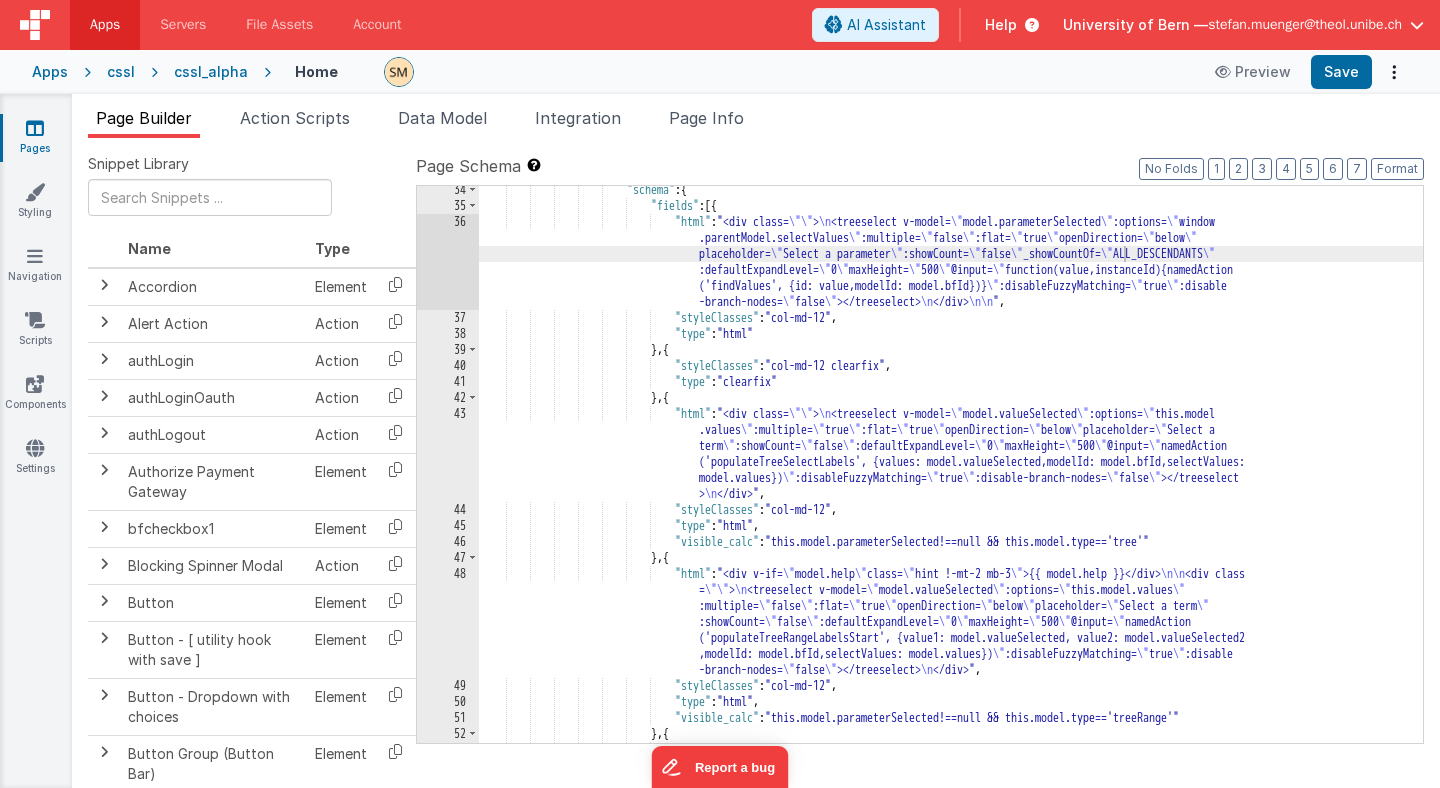 click on ""schema" :  {                                    "fields" :  [{                                         "html" :  "<div class= \"\" > \n     <treeselect v-model= \" model.parameterSelected \"  :options= \" window                                      .parentModel.selectValues \"  :multiple= \" false \"  :flat= \" true \"  openDirection= \" below \"                                        placeholder= \" Select a parameter \"  :showCount= \" false \"  _showCountOf= \" ALL_DESCENDANTS \"                                        :defaultExpandLevel= \" 0 \"  maxHeight= \" 500 \"  @input= \" function(value,instanceId){namedAction                                      ('findValues', {id: value,modelId: model.bfId})} \"  :disableFuzzyMatching= \" true \"  :disable                                      \" false \" "" at bounding box center (951, 516) 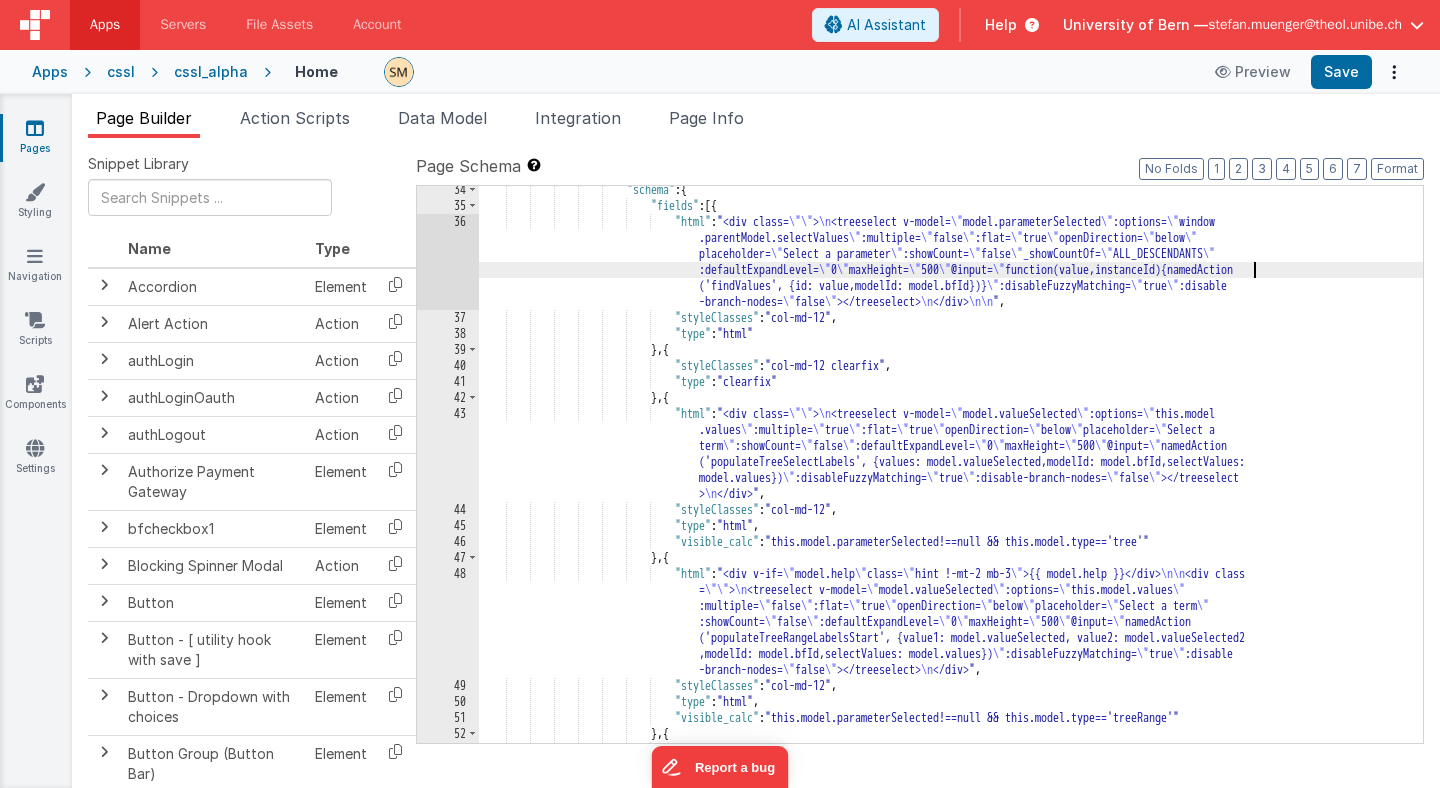 click on ""schema" :  {                                    "fields" :  [{                                         "html" :  "<div class= \"\" > \n     <treeselect v-model= \" model.parameterSelected \"  :options= \" window                                      .parentModel.selectValues \"  :multiple= \" false \"  :flat= \" true \"  openDirection= \" below \"                                        placeholder= \" Select a parameter \"  :showCount= \" false \"  _showCountOf= \" ALL_DESCENDANTS \"                                        :defaultExpandLevel= \" 0 \"  maxHeight= \" 500 \"  @input= \" function(value,instanceId){namedAction                                      ('findValues', {id: value,modelId: model.bfId})} \"  :disableFuzzyMatching= \" true \"  :disable                                      \" false \" "" at bounding box center [951, 516] 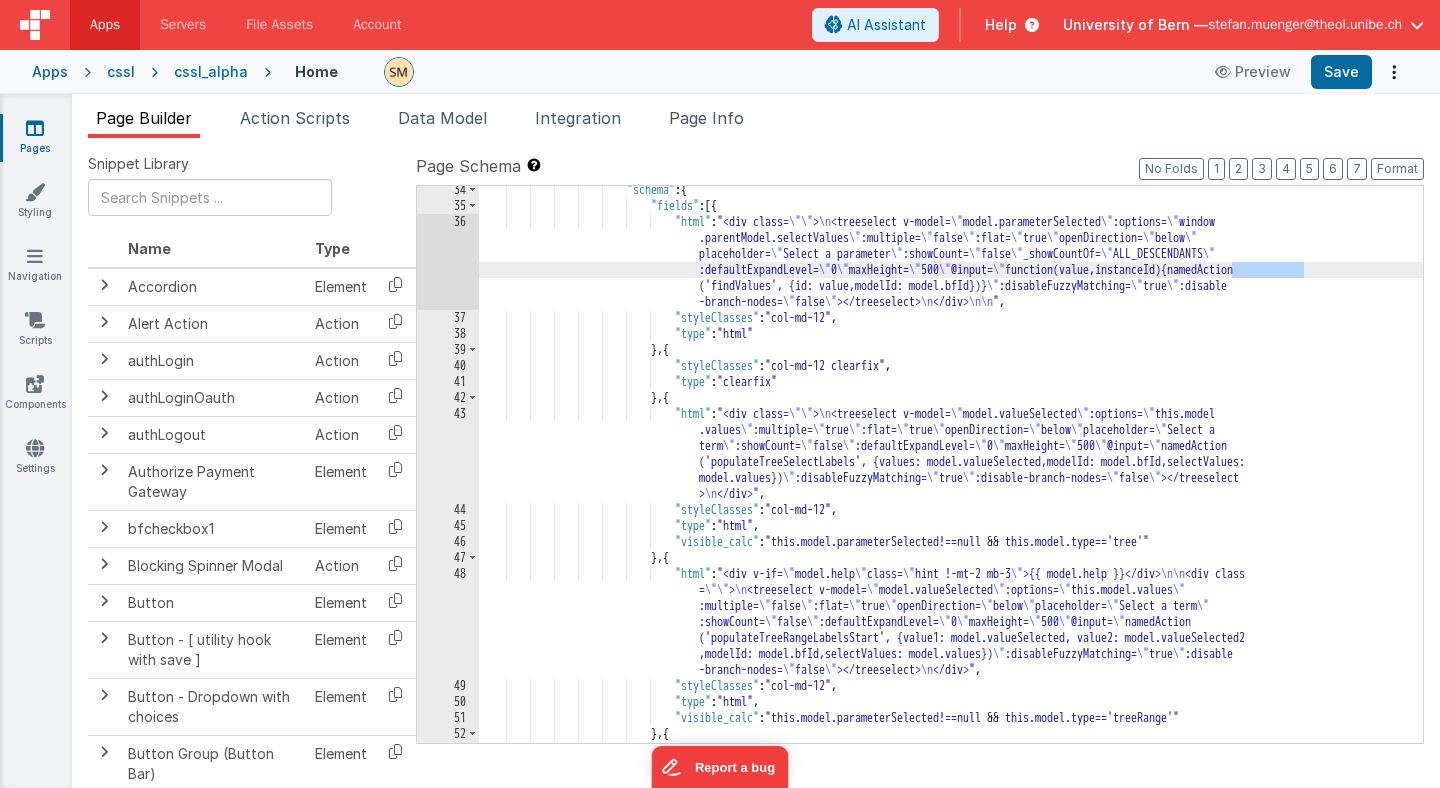 click on ""schema" :  {                                    "fields" :  [{                                         "html" :  "<div class= \"\" > \n     <treeselect v-model= \" model.parameterSelected \"  :options= \" window                                      .parentModel.selectValues \"  :multiple= \" false \"  :flat= \" true \"  openDirection= \" below \"                                        placeholder= \" Select a parameter \"  :showCount= \" false \"  _showCountOf= \" ALL_DESCENDANTS \"                                        :defaultExpandLevel= \" 0 \"  maxHeight= \" 500 \"  @input= \" function(value,instanceId){namedAction                                      ('findValues', {id: value,modelId: model.bfId})} \"  :disableFuzzyMatching= \" true \"  :disable                                      \" false \" "" at bounding box center (951, 516) 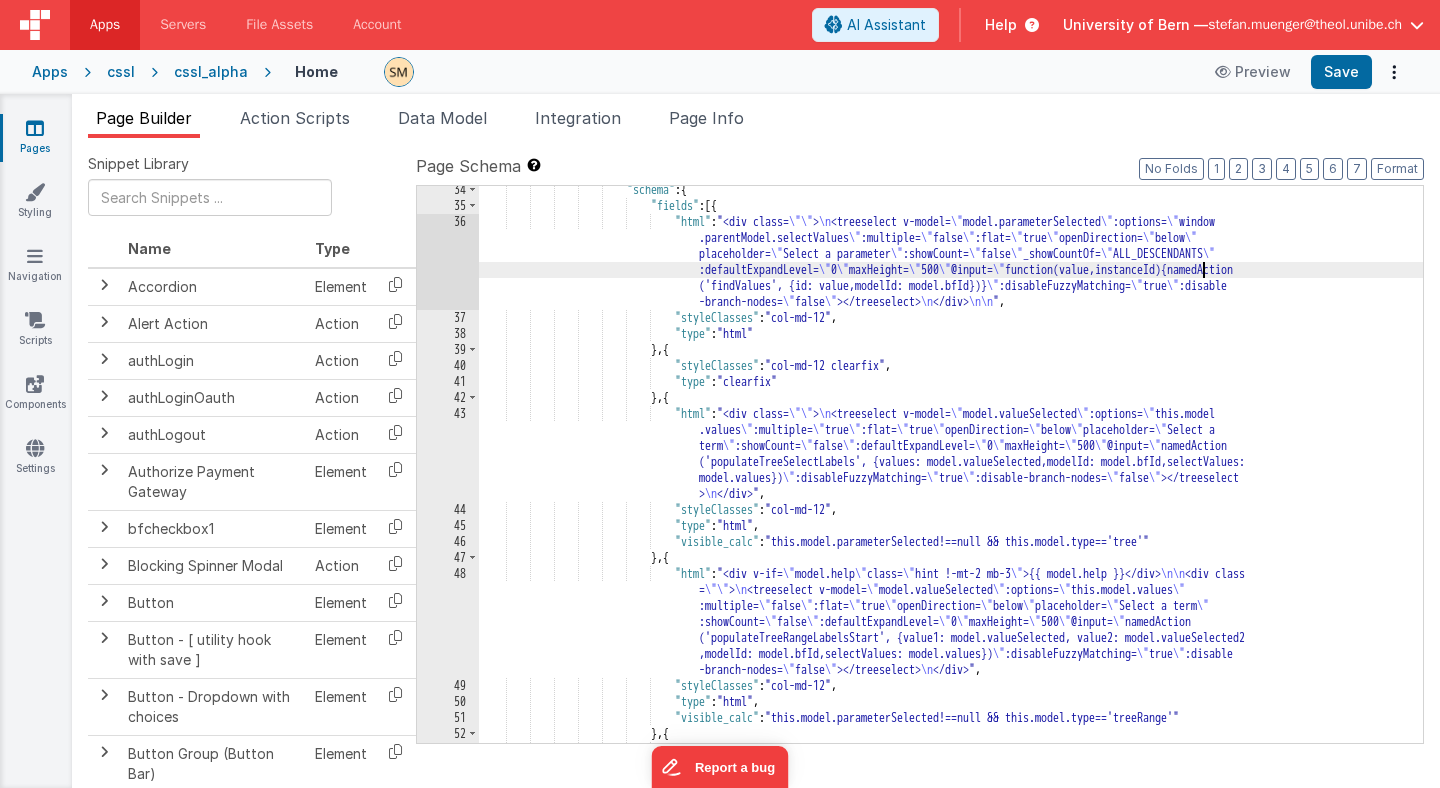 click on ""schema" :  {                                    "fields" :  [{                                         "html" :  "<div class= \"\" > \n     <treeselect v-model= \" model.parameterSelected \"  :options= \" window                                      .parentModel.selectValues \"  :multiple= \" false \"  :flat= \" true \"  openDirection= \" below \"                                        placeholder= \" Select a parameter \"  :showCount= \" false \"  _showCountOf= \" ALL_DESCENDANTS \"                                        :defaultExpandLevel= \" 0 \"  maxHeight= \" 500 \"  @input= \" function(value,instanceId){namedAction                                      ('findValues', {id: value,modelId: model.bfId})} \"  :disableFuzzyMatching= \" true \"  :disable                                      \" false \" "" at bounding box center [951, 516] 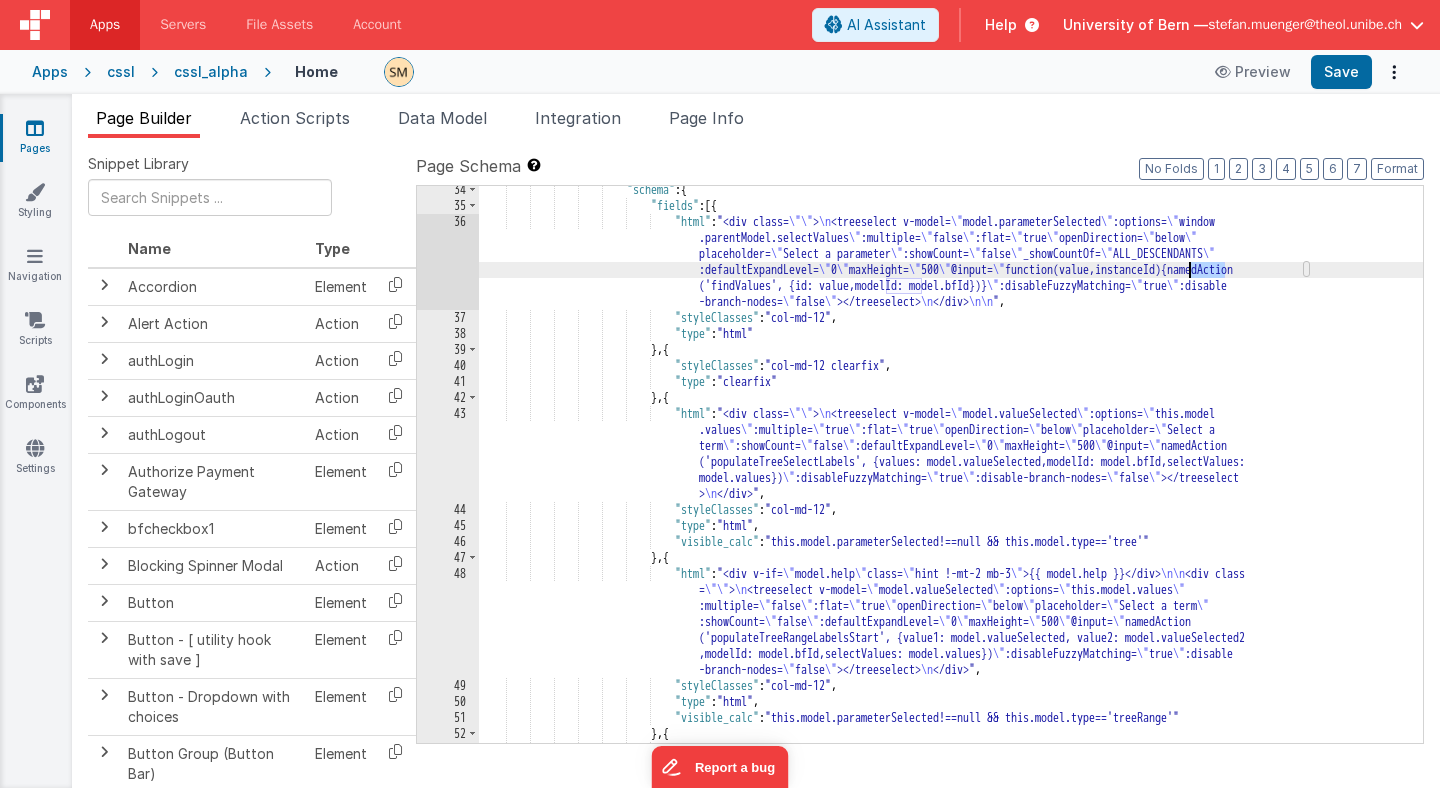 click on ""schema" :  {                                    "fields" :  [{                                         "html" :  "<div class= \"\" > \n     <treeselect v-model= \" model.parameterSelected \"  :options= \" window                                      .parentModel.selectValues \"  :multiple= \" false \"  :flat= \" true \"  openDirection= \" below \"                                        placeholder= \" Select a parameter \"  :showCount= \" false \"  _showCountOf= \" ALL_DESCENDANTS \"                                        :defaultExpandLevel= \" 0 \"  maxHeight= \" 500 \"  @input= \" function(value,instanceId){namedAction                                      ('findValues', {id: value,modelId: model.bfId})} \"  :disableFuzzyMatching= \" true \"  :disable                                      \" false \" "" at bounding box center (951, 516) 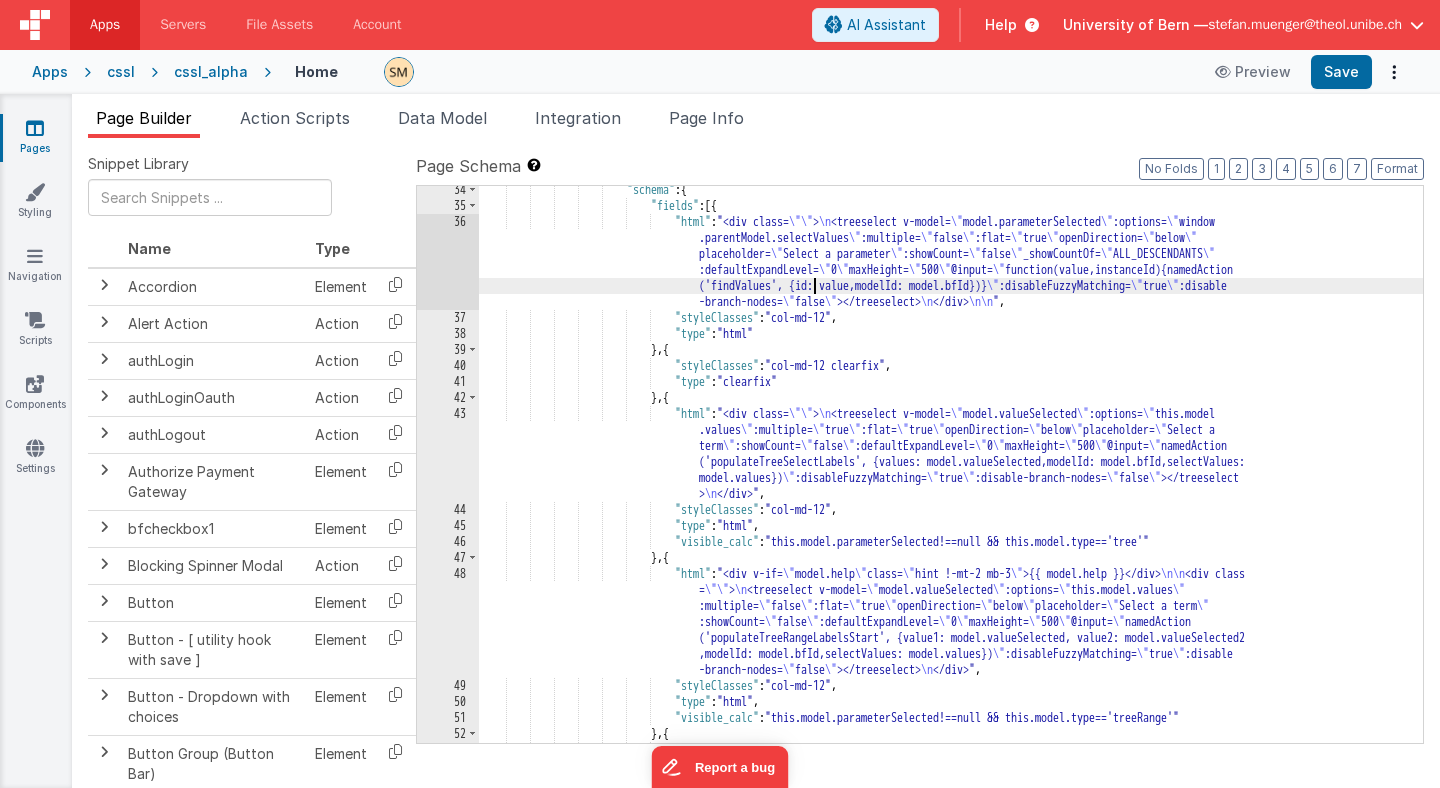 click on ""schema" :  {                                    "fields" :  [{                                         "html" :  "<div class= \"\" > \n     <treeselect v-model= \" model.parameterSelected \"  :options= \" window                                      .parentModel.selectValues \"  :multiple= \" false \"  :flat= \" true \"  openDirection= \" below \"                                        placeholder= \" Select a parameter \"  :showCount= \" false \"  _showCountOf= \" ALL_DESCENDANTS \"                                        :defaultExpandLevel= \" 0 \"  maxHeight= \" 500 \"  @input= \" function(value,instanceId){namedAction                                      ('findValues', {id: value,modelId: model.bfId})} \"  :disableFuzzyMatching= \" true \"  :disable                                      \" false \" "" at bounding box center (951, 516) 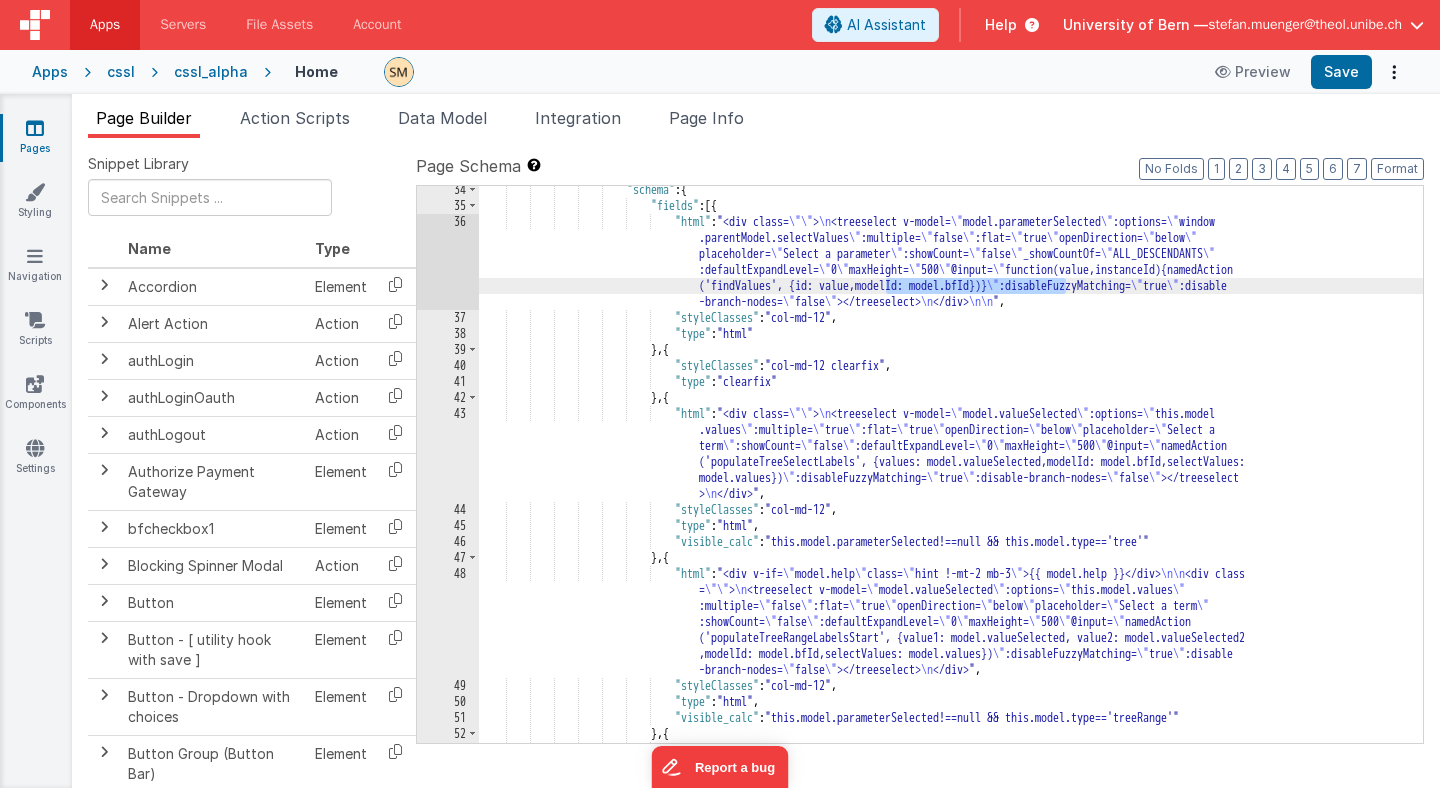 drag, startPoint x: 1067, startPoint y: 285, endPoint x: 885, endPoint y: 291, distance: 182.09888 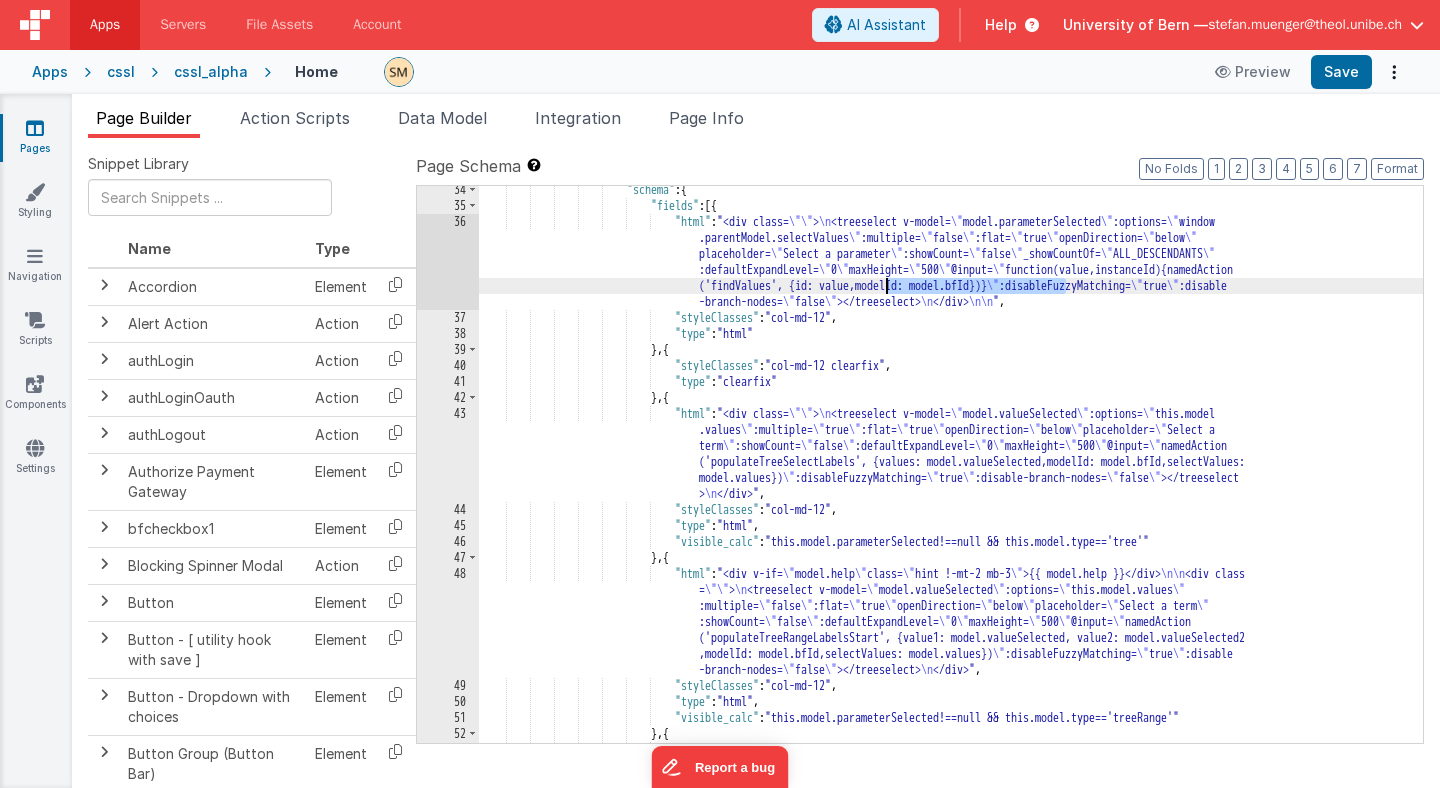 click on ""schema" :  {                                    "fields" :  [{                                         "html" :  "<div class= \"\" > \n     <treeselect v-model= \" model.parameterSelected \"  :options= \" window                                      .parentModel.selectValues \"  :multiple= \" false \"  :flat= \" true \"  openDirection= \" below \"                                        placeholder= \" Select a parameter \"  :showCount= \" false \"  _showCountOf= \" ALL_DESCENDANTS \"                                        :defaultExpandLevel= \" 0 \"  maxHeight= \" 500 \"  @input= \" function(value,instanceId){namedAction                                      ('findValues', {id: value,modelId: model.bfId})} \"  :disableFuzzyMatching= \" true \"  :disable                                      \" false \" "" at bounding box center (951, 516) 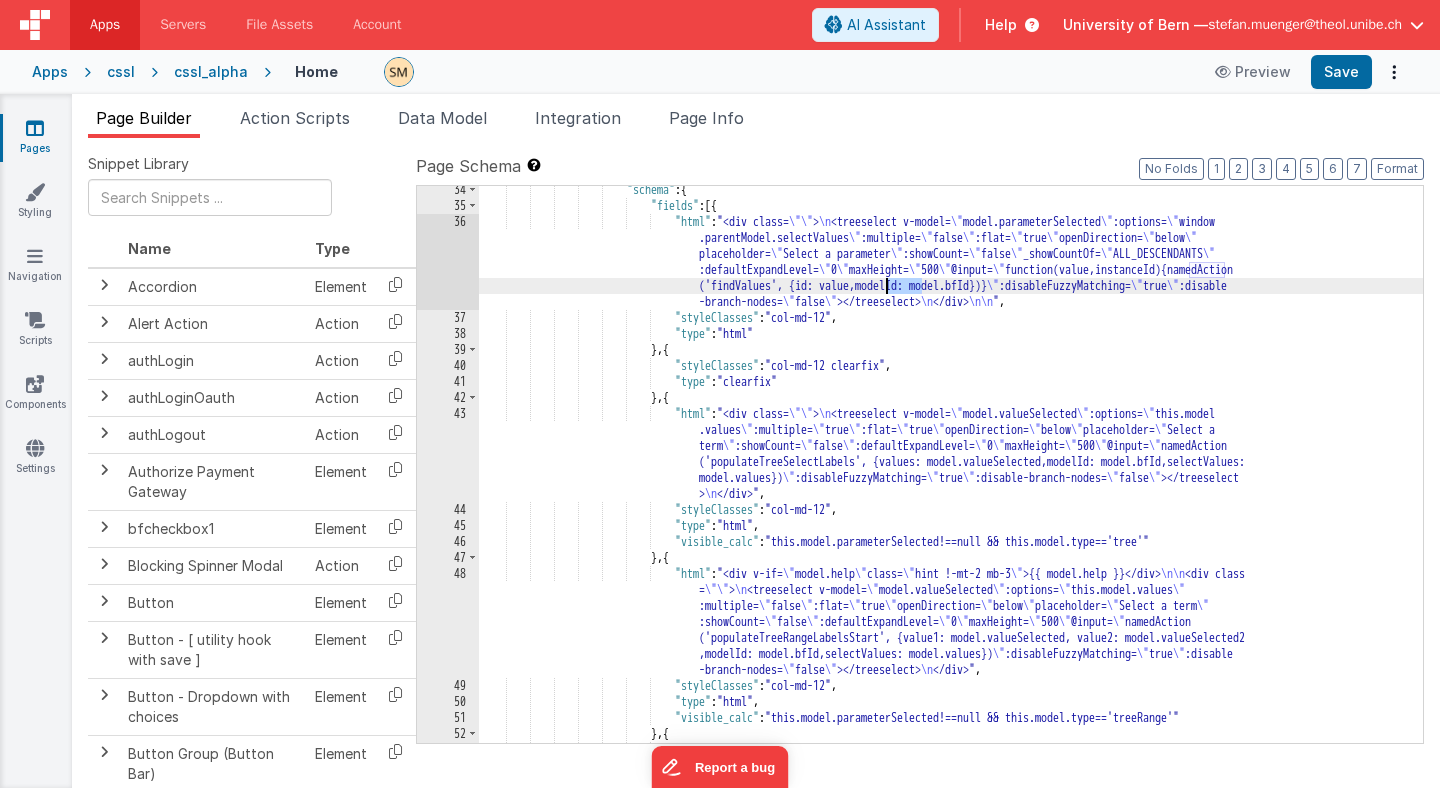 click on ""schema" :  {                                    "fields" :  [{                                         "html" :  "<div class= \"\" > \n     <treeselect v-model= \" model.parameterSelected \"  :options= \" window                                      .parentModel.selectValues \"  :multiple= \" false \"  :flat= \" true \"  openDirection= \" below \"                                        placeholder= \" Select a parameter \"  :showCount= \" false \"  _showCountOf= \" ALL_DESCENDANTS \"                                        :defaultExpandLevel= \" 0 \"  maxHeight= \" 500 \"  @input= \" function(value,instanceId){namedAction                                      ('findValues', {id: value,modelId: model.bfId})} \"  :disableFuzzyMatching= \" true \"  :disable                                      \" false \" "" at bounding box center (951, 516) 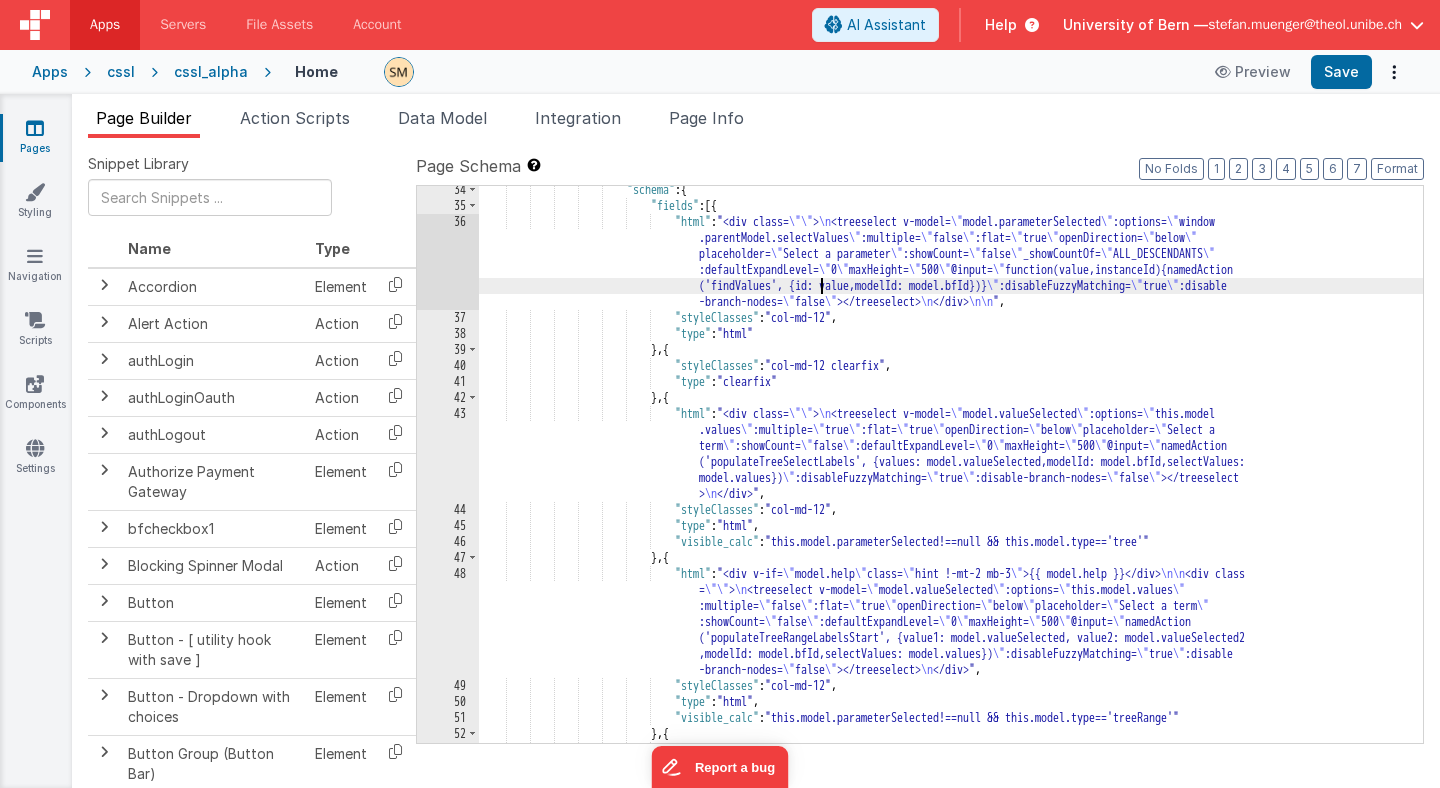 click on ""schema" :  {                                    "fields" :  [{                                         "html" :  "<div class= \"\" > \n     <treeselect v-model= \" model.parameterSelected \"  :options= \" window                                      .parentModel.selectValues \"  :multiple= \" false \"  :flat= \" true \"  openDirection= \" below \"                                        placeholder= \" Select a parameter \"  :showCount= \" false \"  _showCountOf= \" ALL_DESCENDANTS \"                                        :defaultExpandLevel= \" 0 \"  maxHeight= \" 500 \"  @input= \" function(value,instanceId){namedAction                                      ('findValues', {id: value,modelId: model.bfId})} \"  :disableFuzzyMatching= \" true \"  :disable                                      \" false \" "" at bounding box center [951, 516] 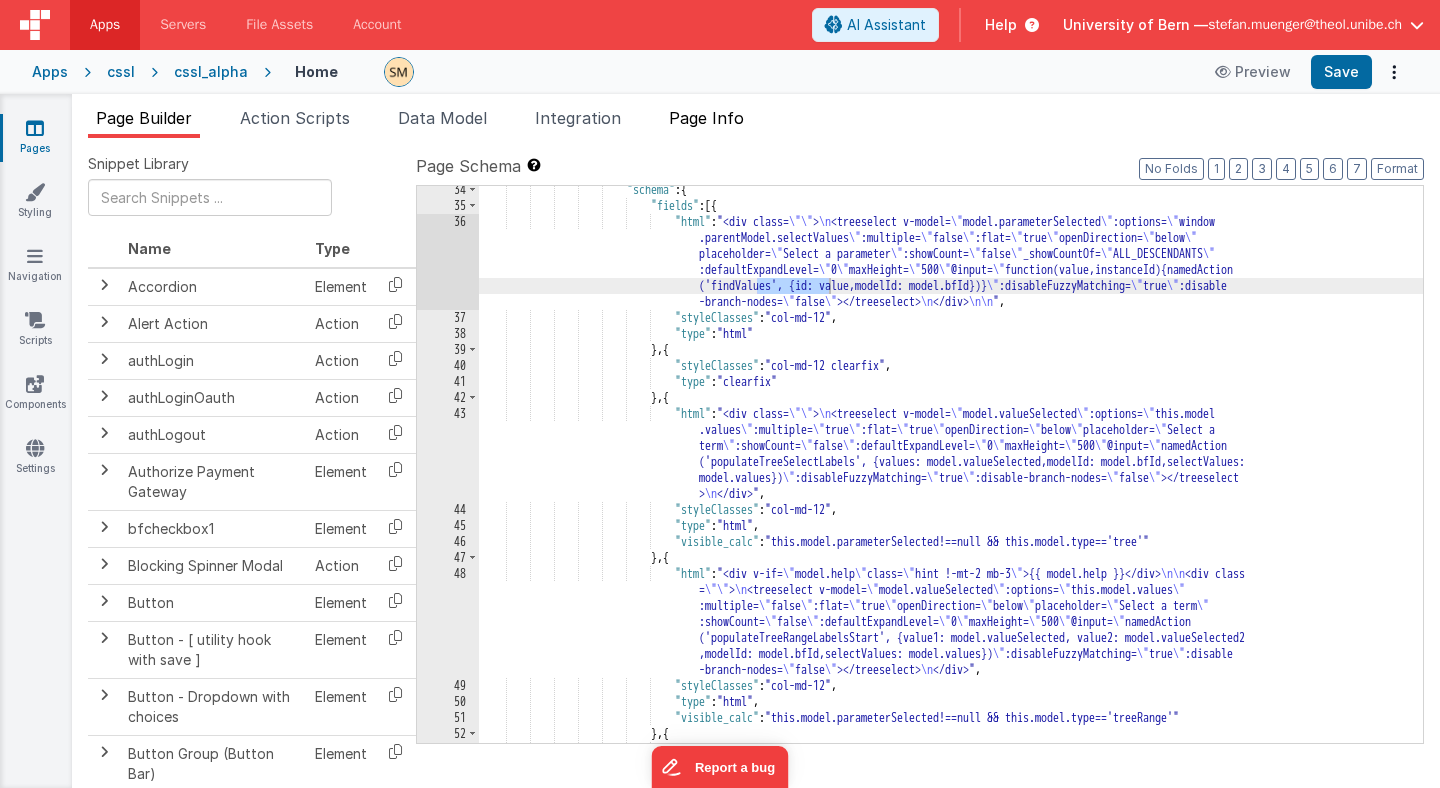 click on "Page Info" at bounding box center [706, 118] 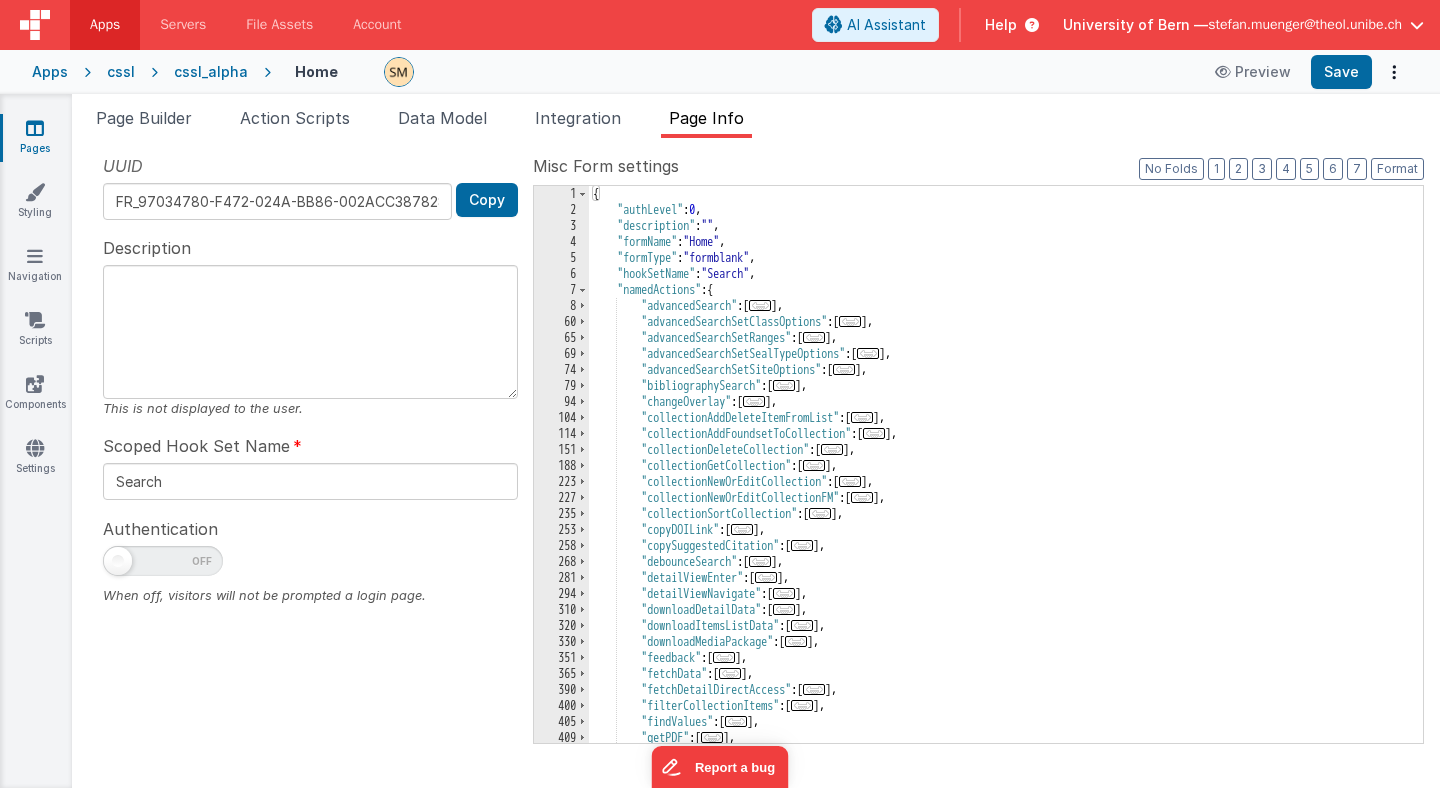 click on "{      "authLevel" :  0 ,      "description" :  "" ,      "formName" :  "Home" ,      "formType" :  "formblank" ,      "hookSetName" :  "Search" ,      "namedActions" :  {           "advancedSearch" :  [ ... ] ,           "advancedSearchSetClassOptions" :  [ ... ] ,           "advancedSearchSetRanges" :  [ ... ] ,           "advancedSearchSetSealTypeOptions" :  [ ... ] ,           "advancedSearchSetSiteOptions" :  [ ... ] ,           "bibliographySearch" :  [ ... ] ,           "changeOverlay" :  [ ... ] ,           "collectionAddDeleteItemFromList" :  [ ... ] ,           "collectionAddFoundsetToCollection" :  [ ... ] ,           "collectionDeleteCollection" :  [ ... ] ,           "collectionGetCollection" :  [ ... ] ,           "collectionNewOrEditCollection" :  [ ... ] ,           "collectionNewOrEditCollectionFM" :  [ ... ] ,           "collectionSortCollection" :  [ ... ] ,           "copyDOILink" :  [ ... ] ,           "copySuggestedCitation" :  [ ... ] ,           "debounceSearch" :  [ ... ] ," at bounding box center (1006, 480) 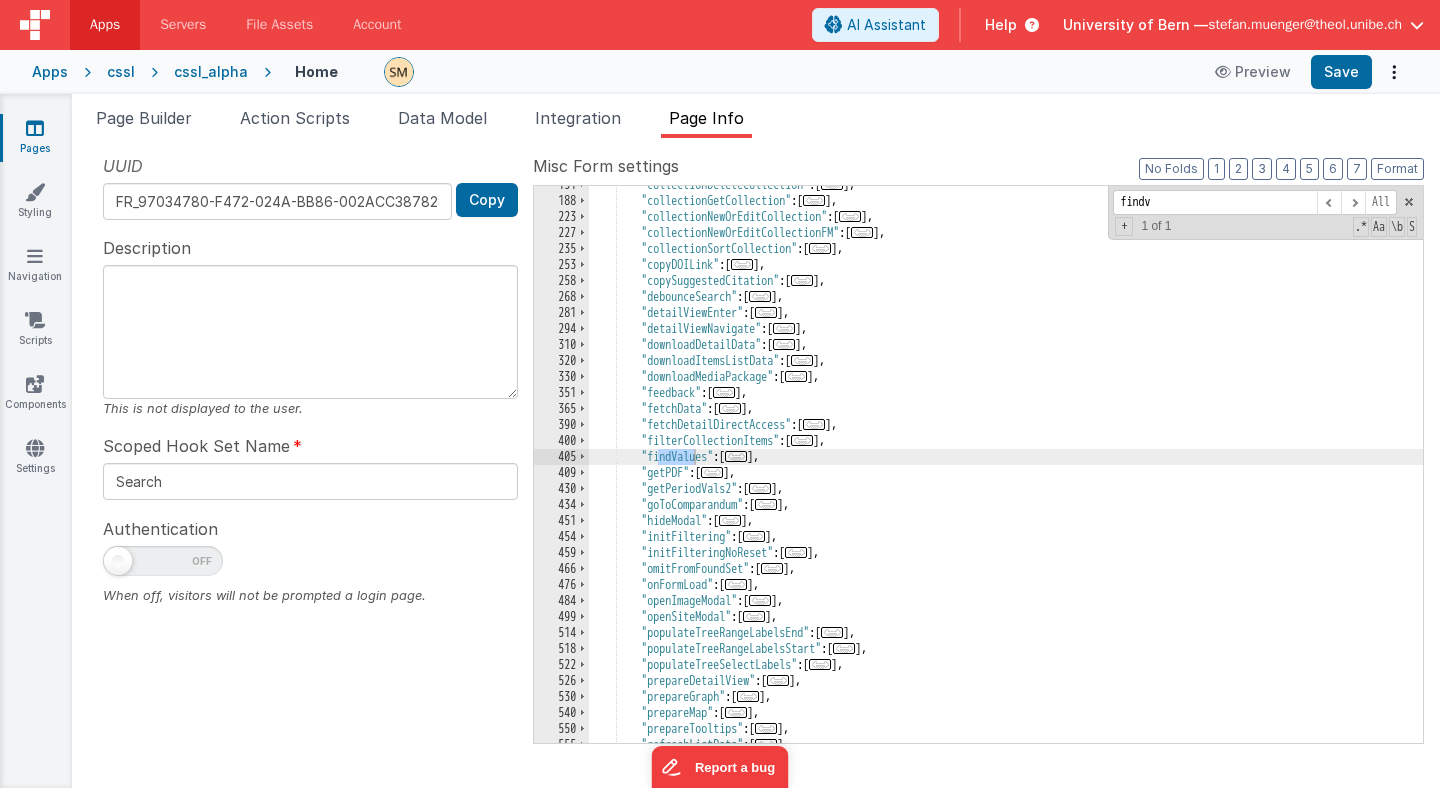 scroll, scrollTop: 761, scrollLeft: 0, axis: vertical 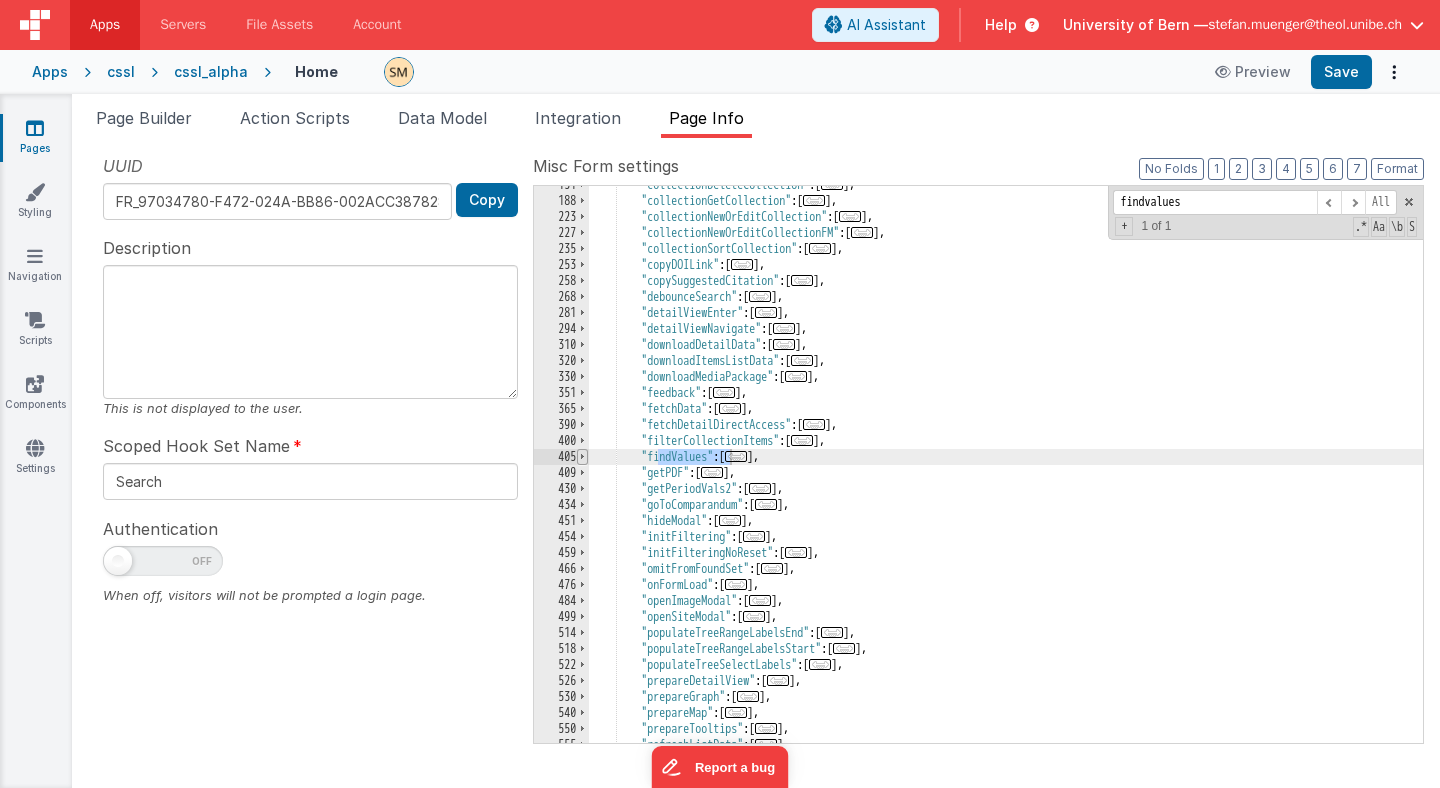 type on "findvalues" 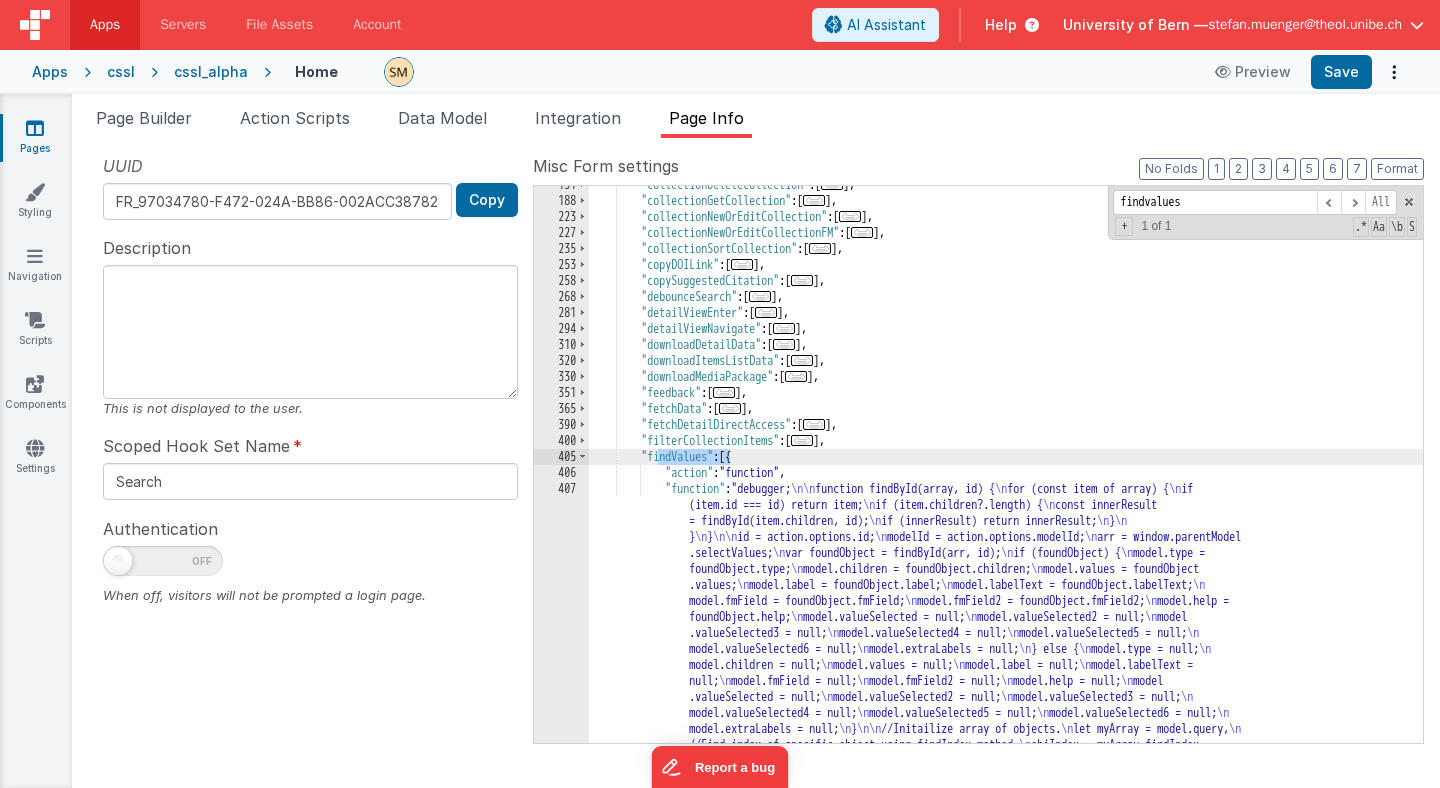 click on ""collectionDeleteCollection" :  [ ... ] ,           "collectionGetCollection" :  [ ... ] ,           "collectionNewOrEditCollection" :  [ ... ] ,           "collectionNewOrEditCollectionFM" :  [ ... ] ,           "collectionSortCollection" :  [ ... ] ,           "copyDOILink" :  [ ... ] ,           "copySuggestedCitation" :  [ ... ] ,           "debounceSearch" :  [ ... ] ,           "detailViewEnter" :  [ ... ] ,           "detailViewNavigate" :  [ ... ] ,           "downloadDetailData" :  [ ... ] ,           "downloadItemsListData" :  [ ... ] ,           "downloadMediaPackage" :  [ ... ] ,           "feedback" :  [ ... ] ,           "fetchData" :  [ ... ] ,           "fetchDetailDirectAccess" :  [ ... ] ,           "filterCollectionItems" :  [ ... ] ,           "findValues" :  [{                "action" :  "function" ,                "function" :  "debugger; \n\n function findById(array, id) { \n     for (const item of array) { \n         if                   \n \n \n \n         }" at bounding box center (1006, 743) 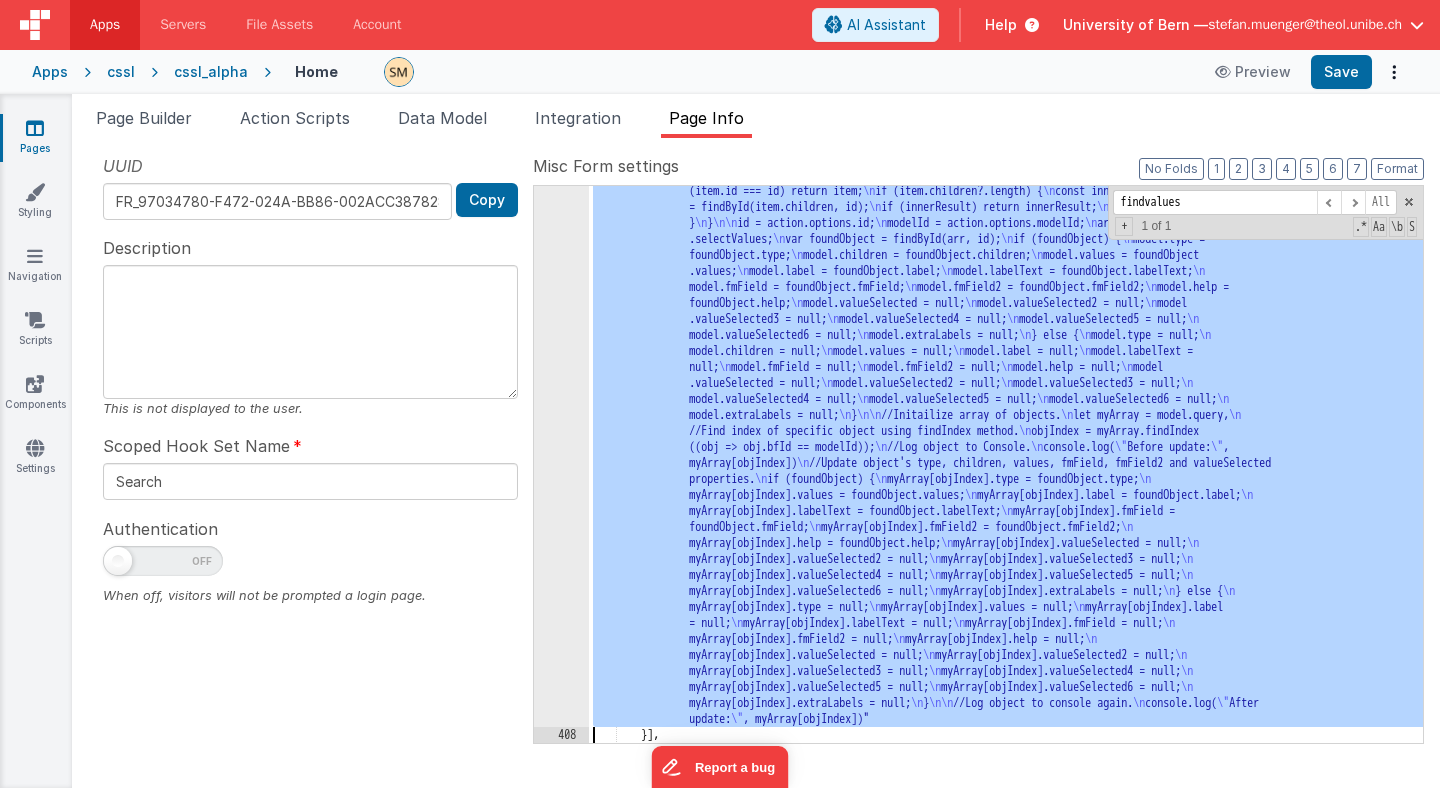 scroll, scrollTop: 1075, scrollLeft: 0, axis: vertical 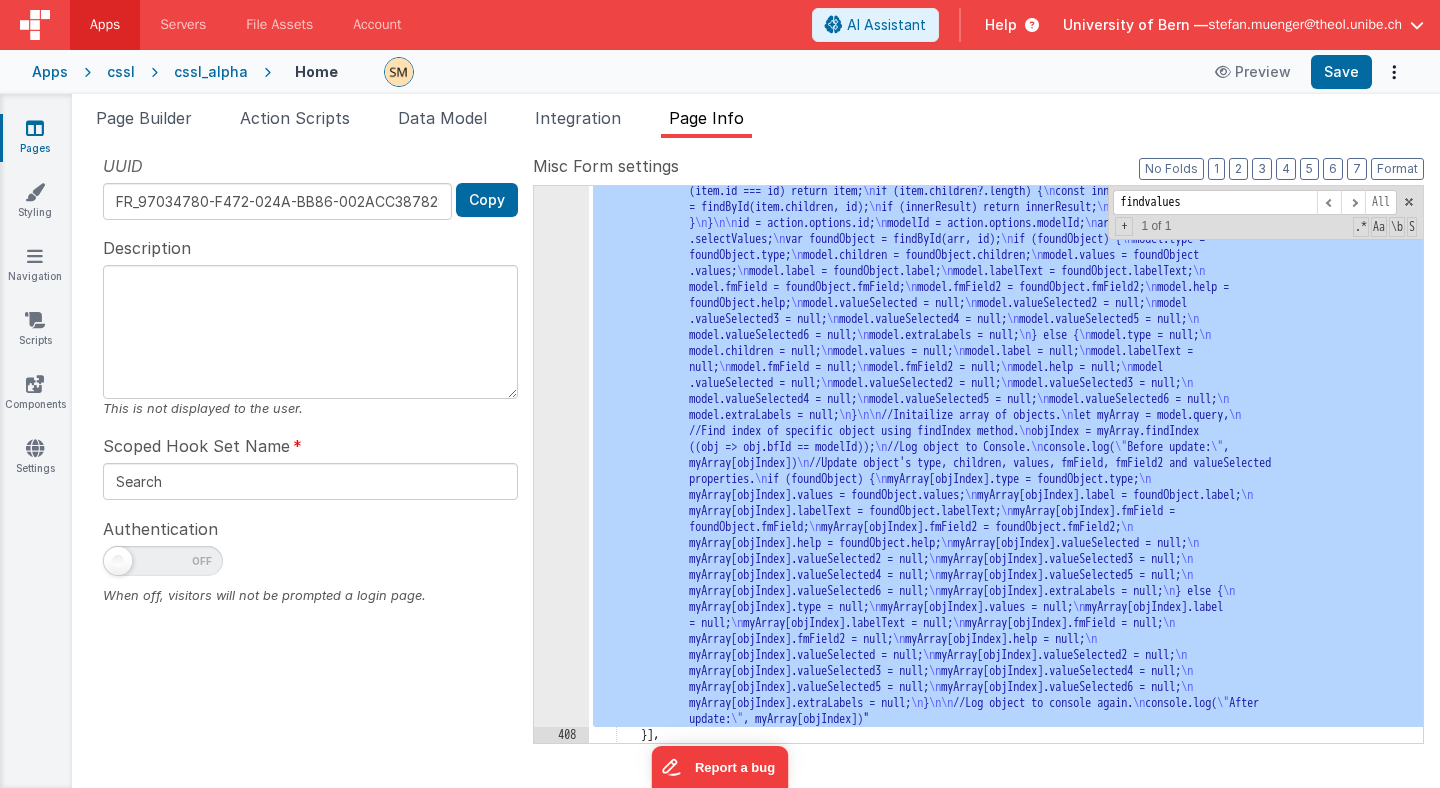 click on "407" at bounding box center [561, 447] 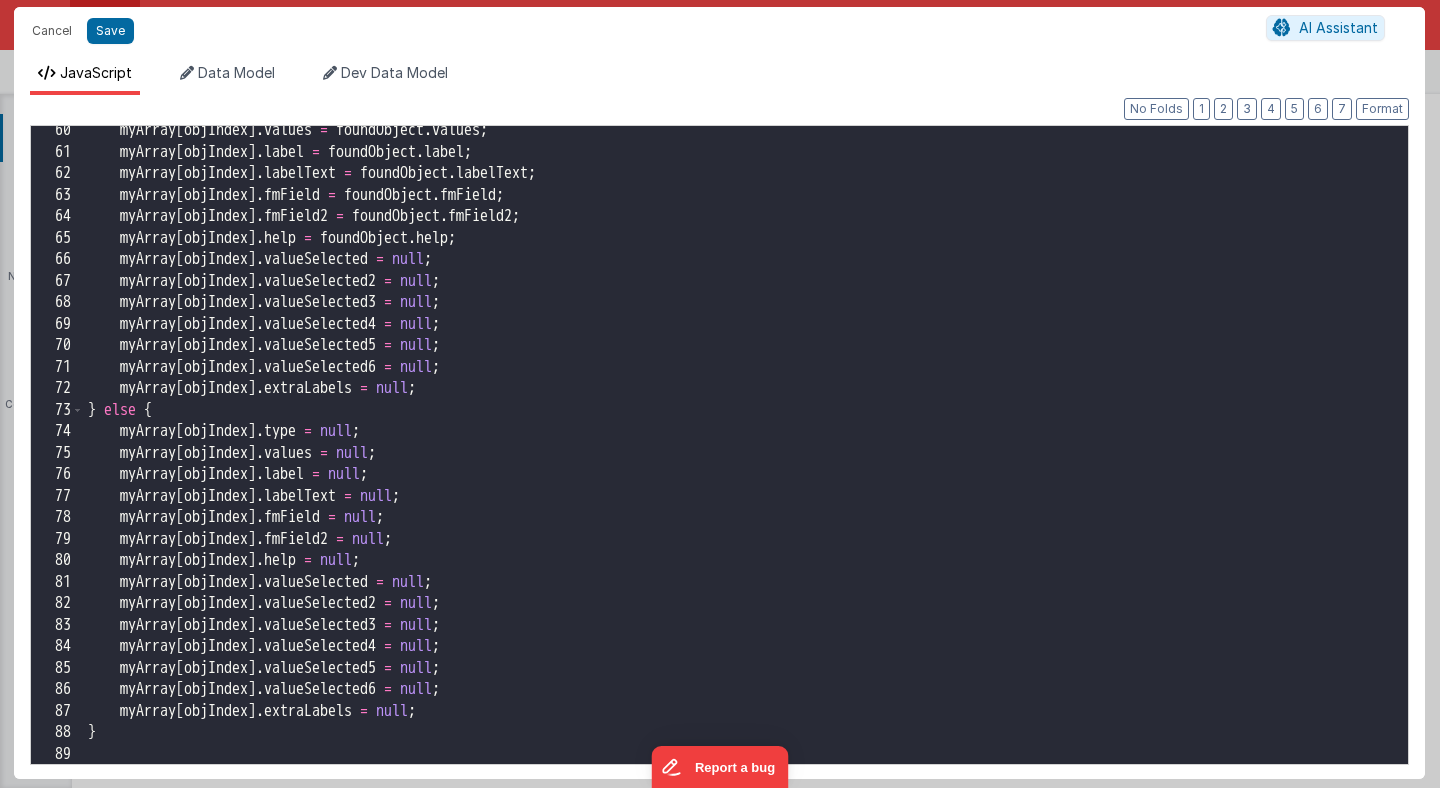 scroll, scrollTop: 1318, scrollLeft: 0, axis: vertical 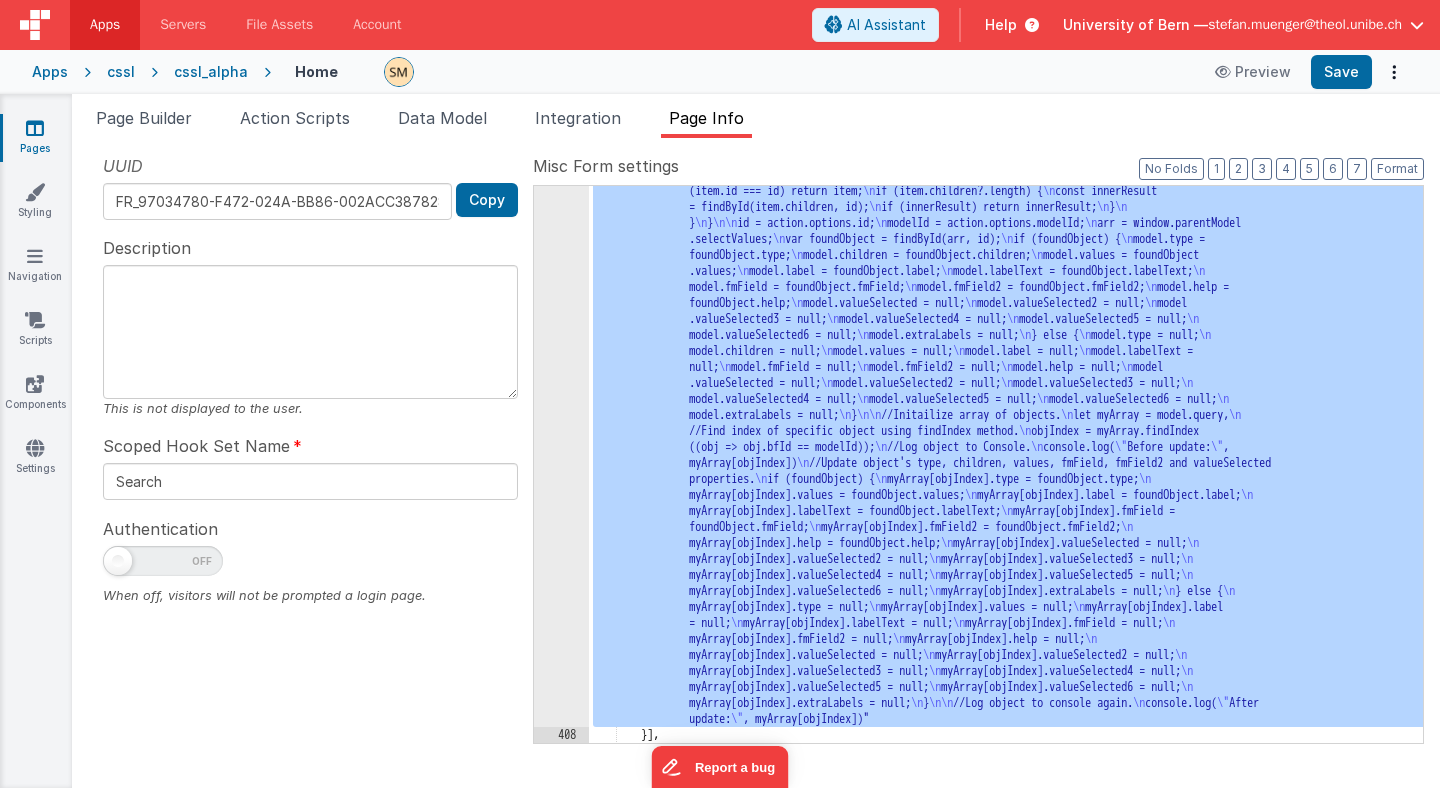 click on ""function" :  "debugger; \n\n function findById(array, id) { \n     for (const item of array) { \n         if                   (item.id === id) return item; \n         if (item.children?.length) { \n             const innerResult                   = findById(item.children, id); \n             if (innerResult) return innerResult; \n         } \n                       } \n } \n\n id = action.options.id; \n modelId = action.options.modelId; \n arr = window.parentModel                  .selectValues; \n var foundObject = findById(arr, id); \n if (foundObject) { \n     model.type =                   foundObject.type; \n     model.children = foundObject.children; \n     model.values = foundObject                  .values; \n     model.label = foundObject.label; \n     model.labelText = foundObject.labelText; \n                       model.fmField = foundObject.fmField; \n \n \n \n \n \n \n" at bounding box center [1006, 464] 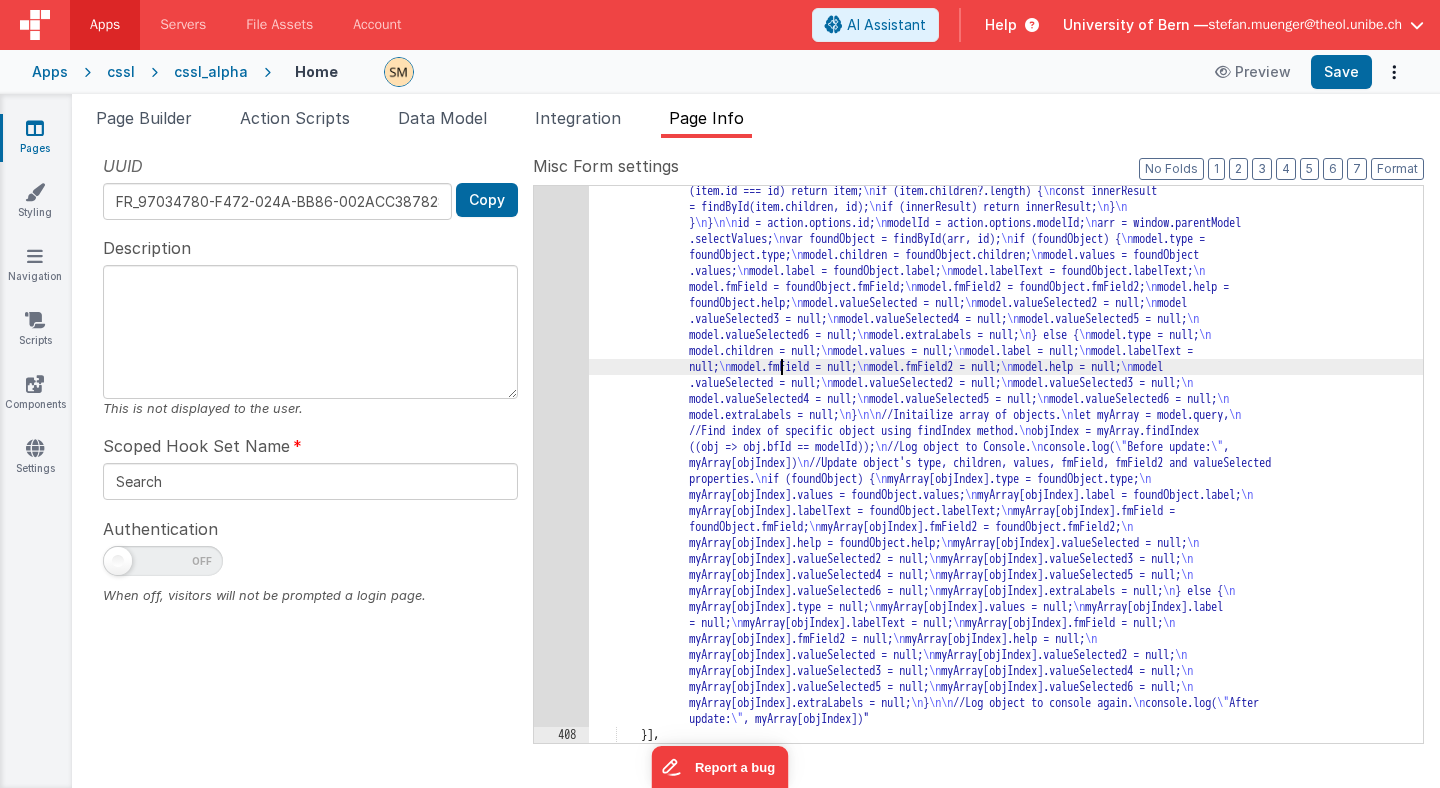 click on "407" at bounding box center [561, 447] 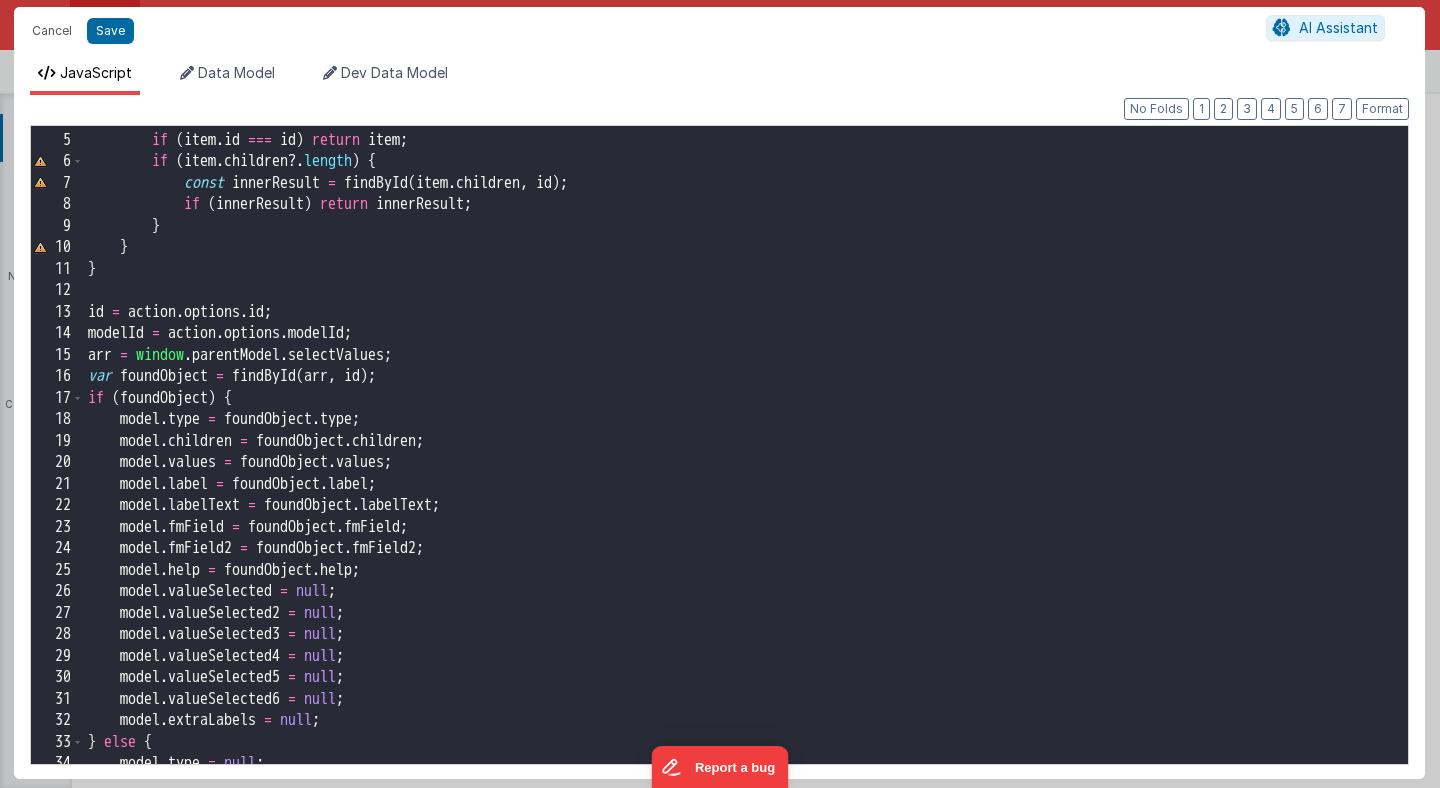 scroll, scrollTop: 82, scrollLeft: 0, axis: vertical 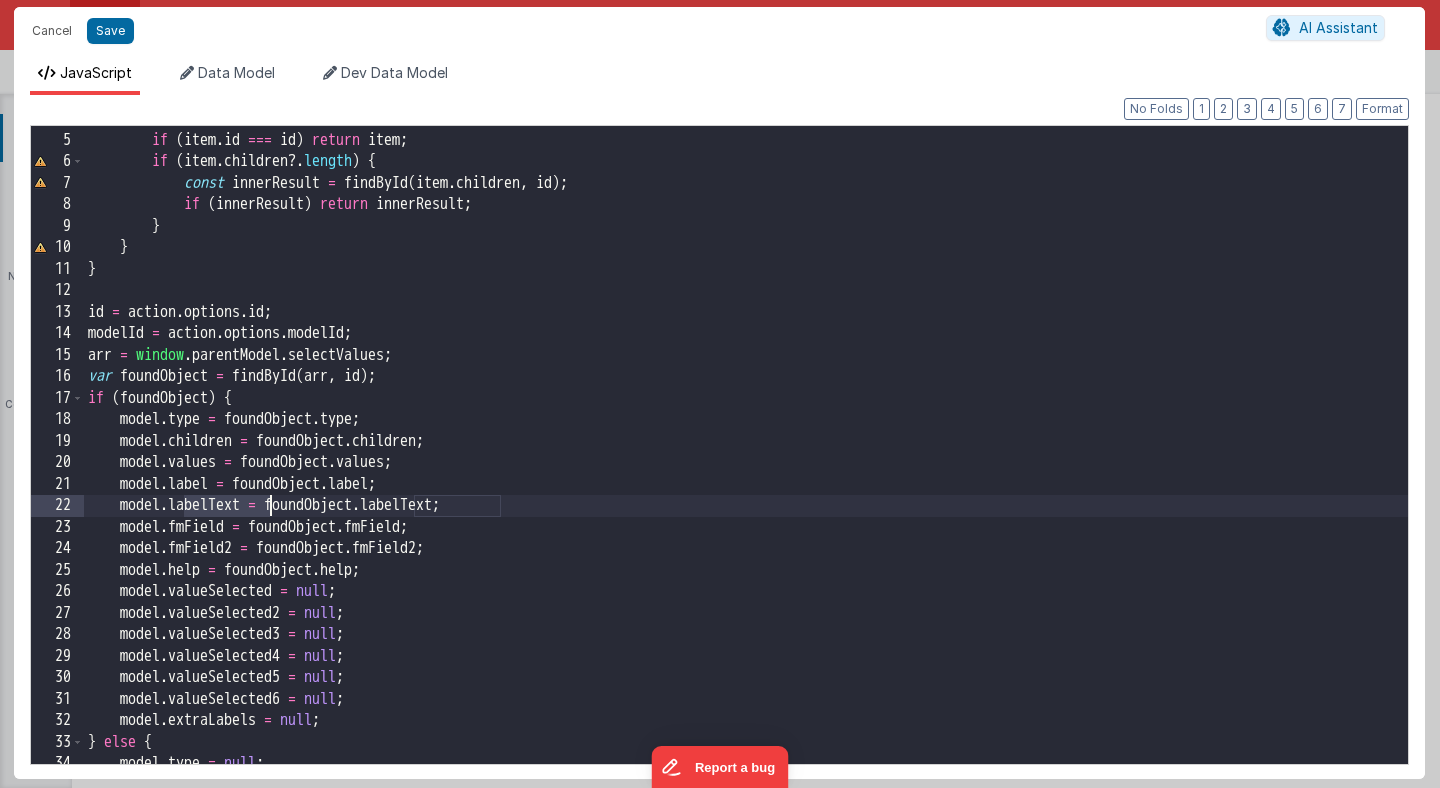 click on "for   ( const   item   of   array )   {           if   ( item . id   ===   id )   return   item ;           if   ( item . children ?. length )   {                const   innerResult   =   findById ( item . children ,   id ) ;                if   ( innerResult )   return   innerResult ;           }      } } id   =   action . options . id ; modelId   =   action . options . modelId ; arr   =   window . parentModel . selectValues ; var   foundObject   =   findById ( arr ,   id ) ; if   ( foundObject )   {      model . type   =   foundObject . type ;      model . children   =   foundObject . children ;      model . values   =   foundObject . values ;      model . label   =   foundObject . label ;      model . labelText   =   foundObject . labelText ;      model . fmField   =   foundObject . fmField ;      model . fmField2   =   foundObject . fmField2 ;      model . help   =   foundObject . help ;      model . valueSelected   =   null ;      model . valueSelected2   =   null ;      model . valueSelected3   =" at bounding box center [746, 448] 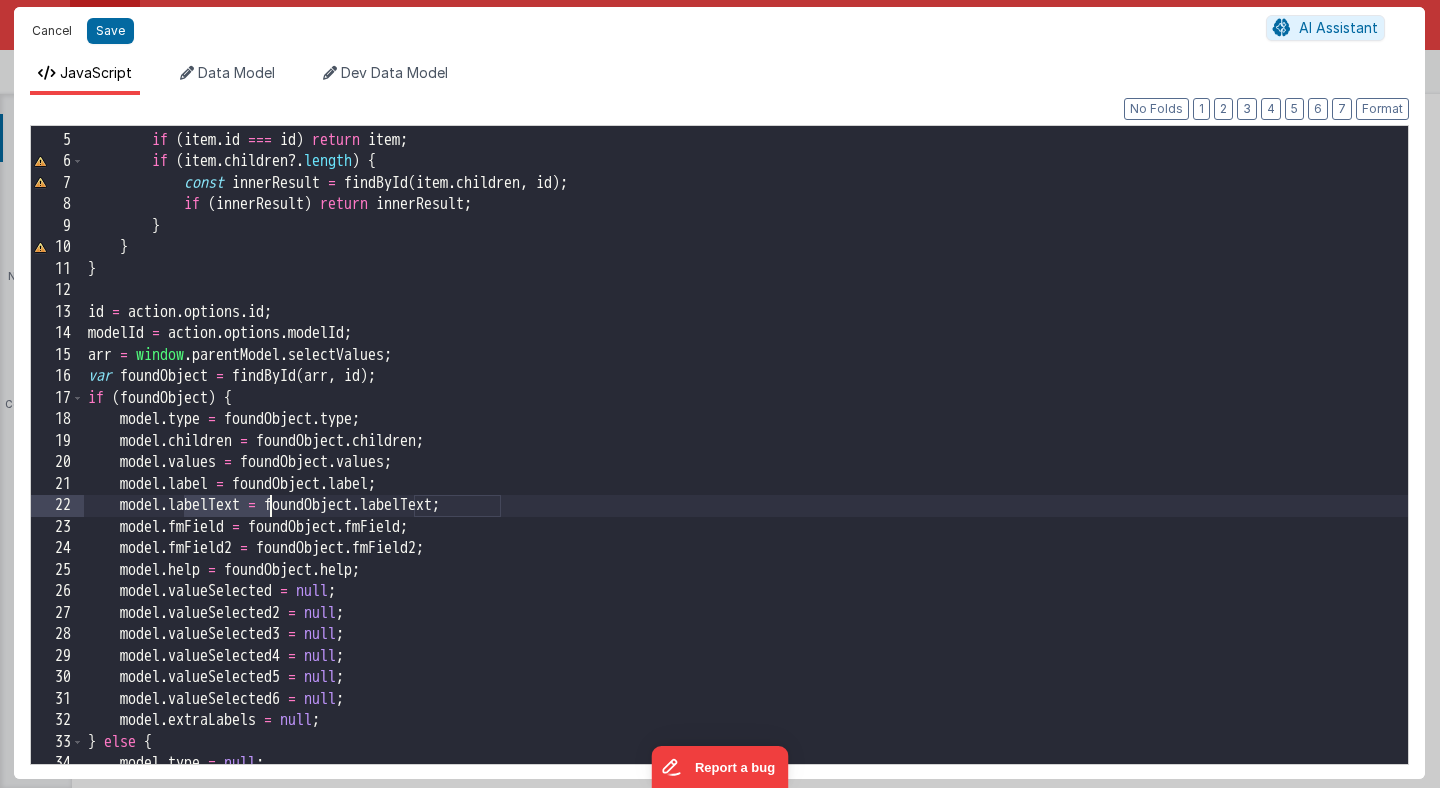 click on "Cancel" at bounding box center (52, 31) 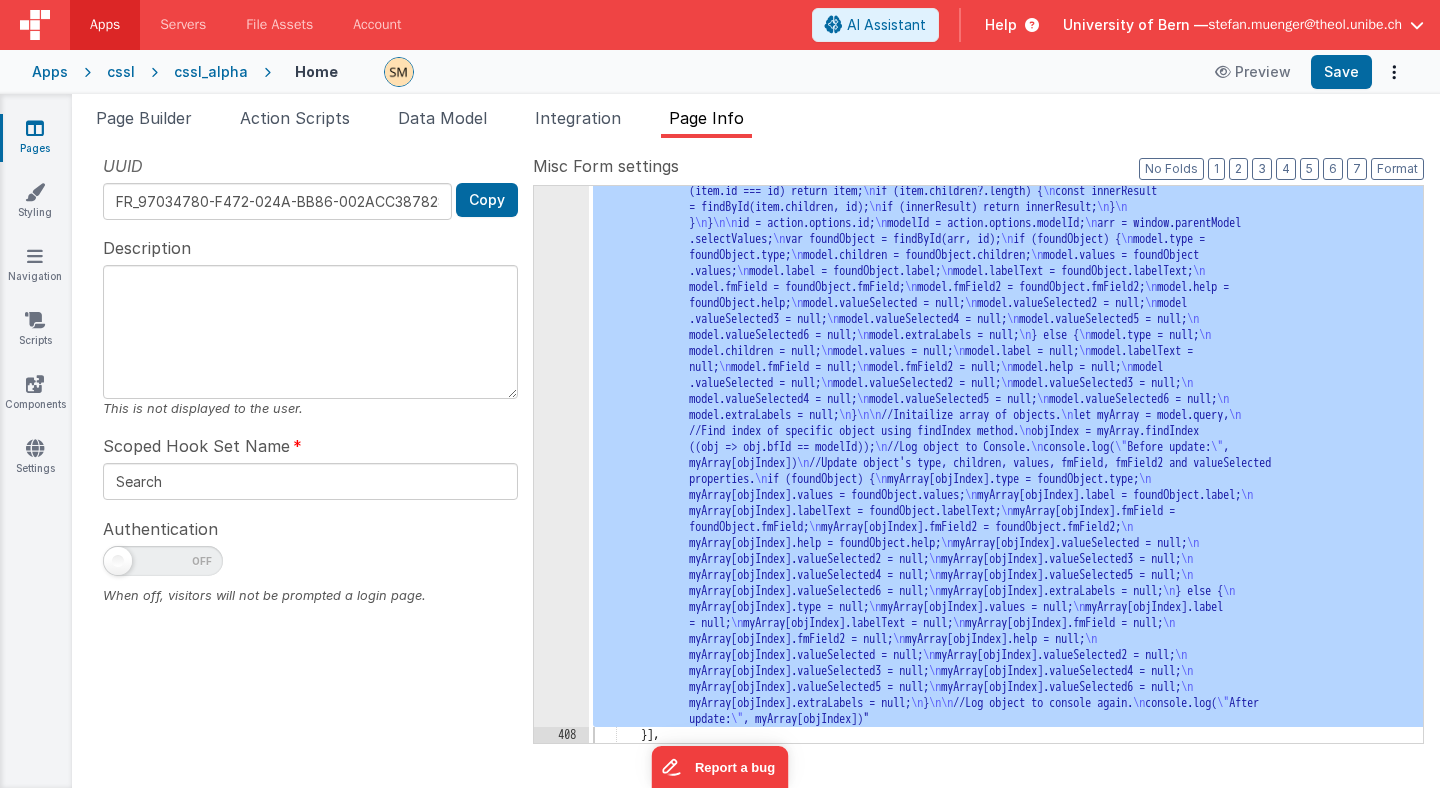 click on "cssl_alpha" at bounding box center (211, 72) 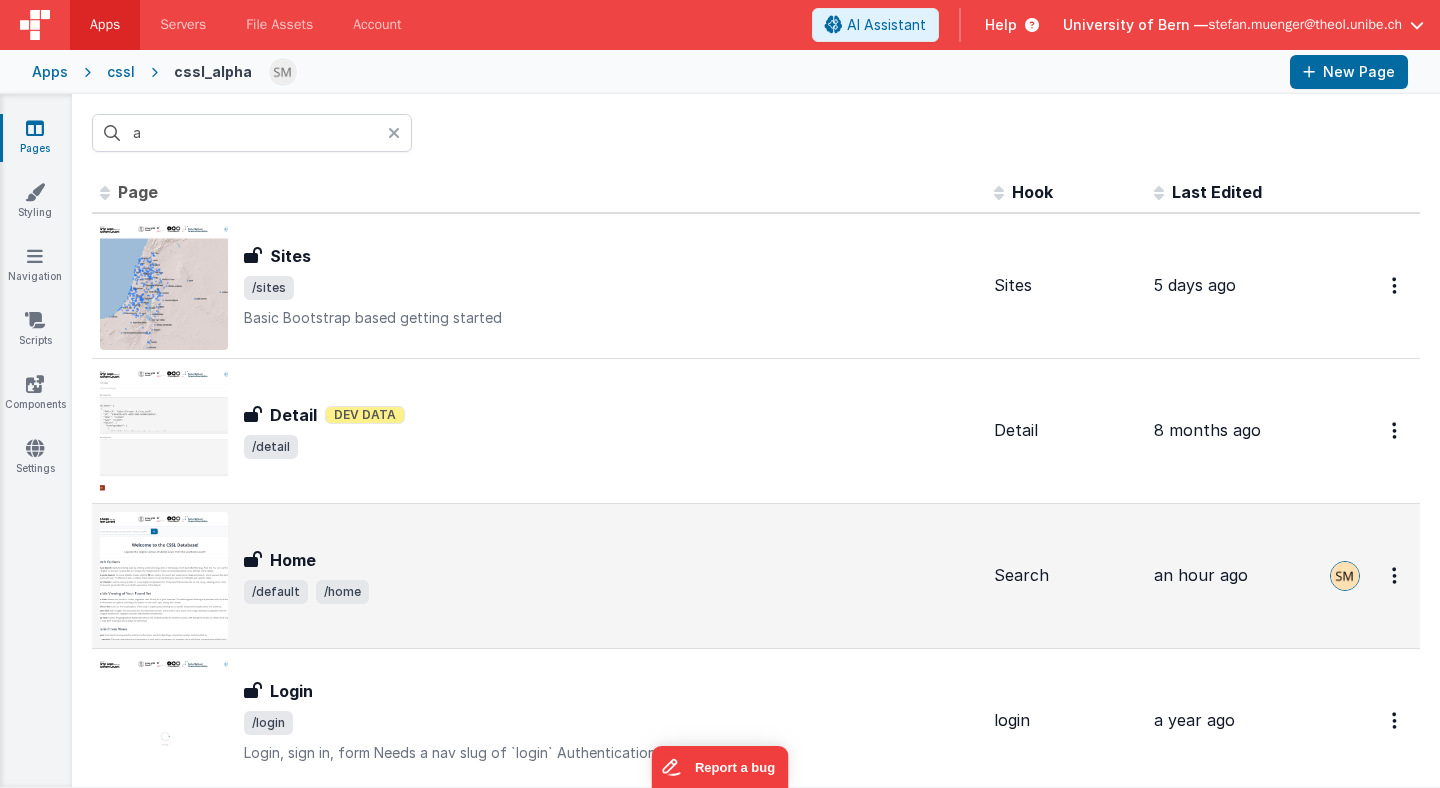 click on "Home" at bounding box center (293, 560) 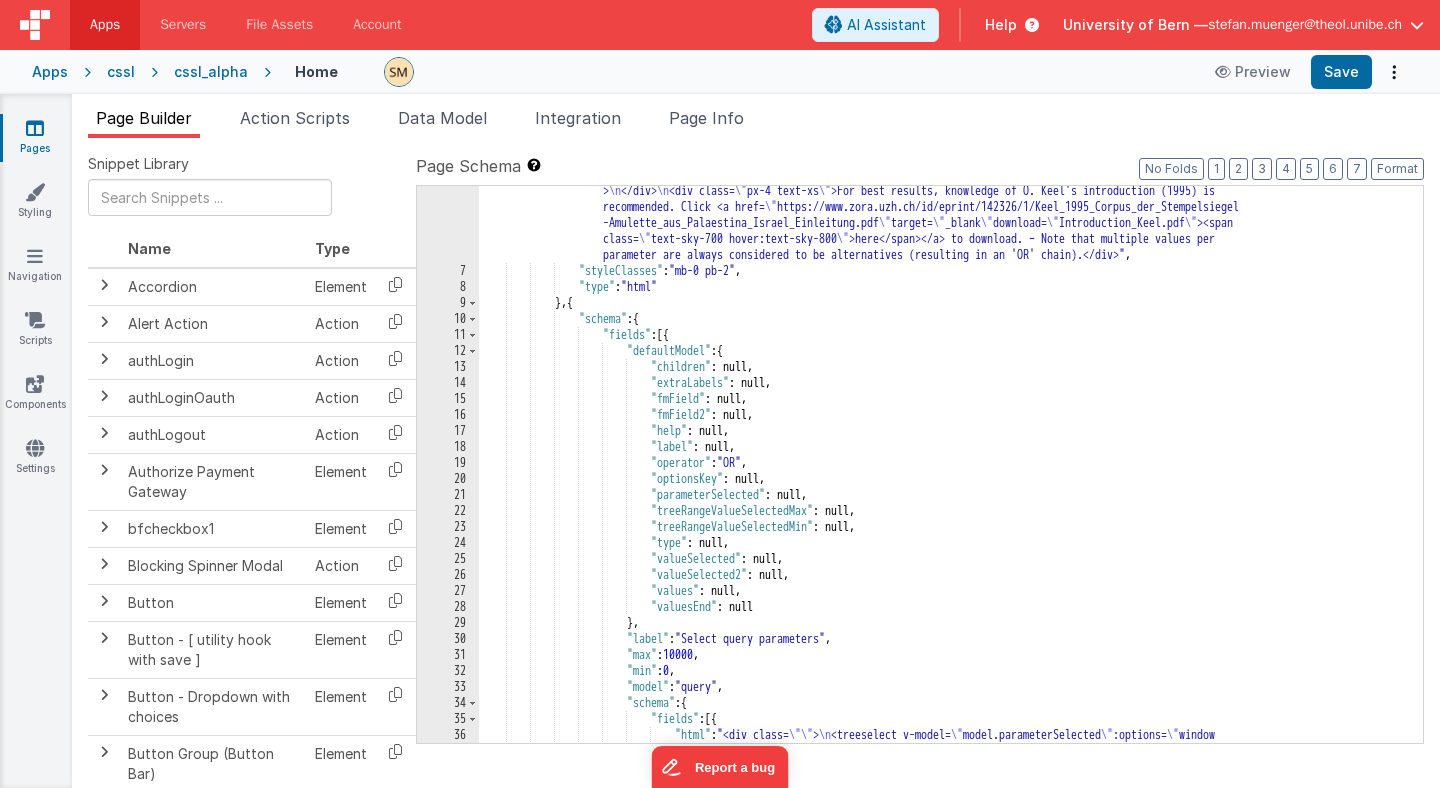 scroll, scrollTop: 89, scrollLeft: 0, axis: vertical 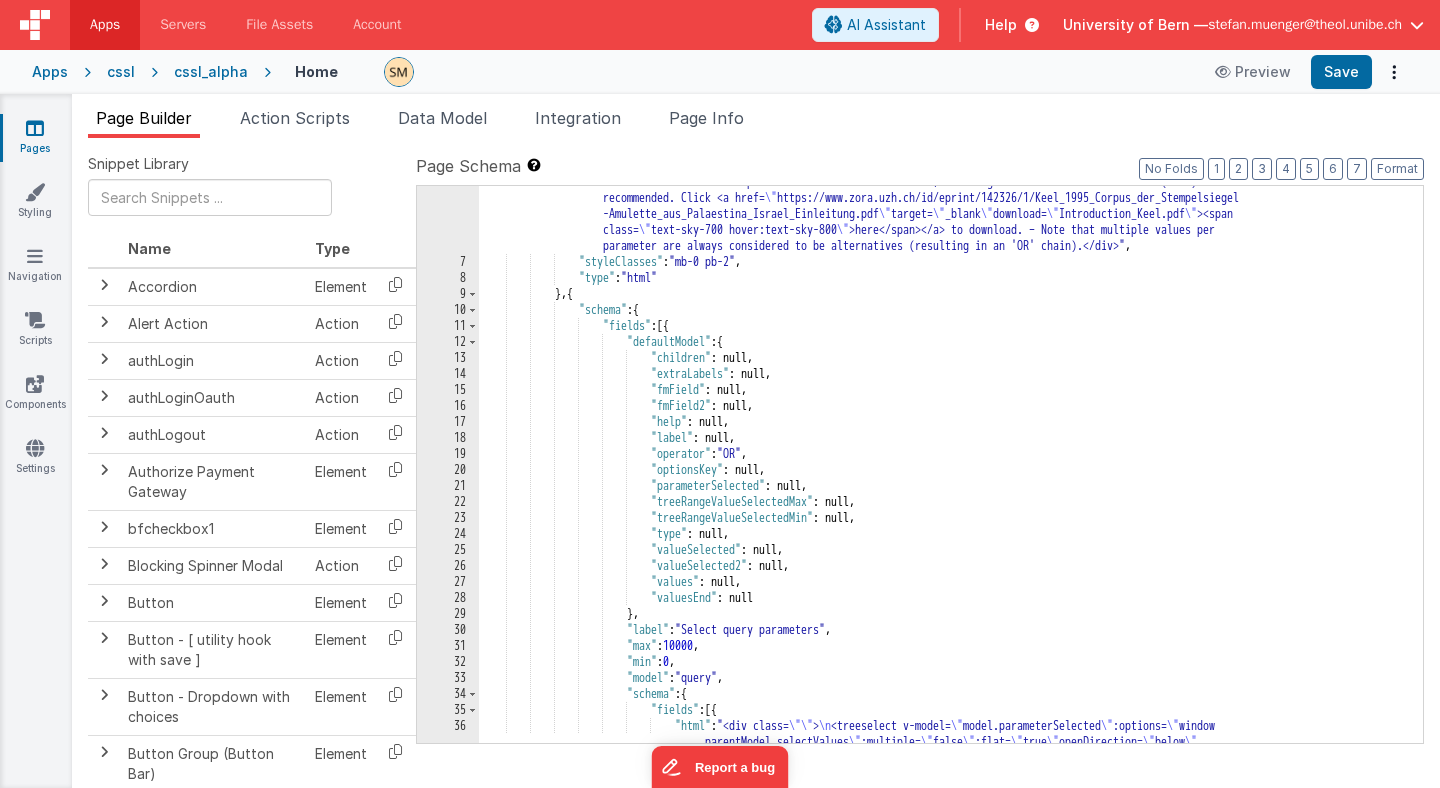 click on ""html" :  "<div class=flex> \n     <div class= \" p-4 pb-2 pt-5 font-medium text-gray-900 text-sm \" >Query builder</div                      > \n </div> \n <div class= \" px-4 text-xs \" >For best results, knowledge of O. [LAST NAME]'s introduction (1995) is                       recommended. Click <a href= \" https://www.zora.uzh.ch/id/eprint/142326/1/Keel_1995_Corpus_der_Stempelsiegel                      -Amulette_aus_Palaestina_Israel_Einleitung.pdf \"  target= \" _blank \"  download= \" Introduction_Keel.pdf \" ><span                       class= \" text-sky-700 hover:text-sky-800 \" >here</span></a> to download. – Note that multiple values per                       parameter are always considered to be alternatives (resulting in an 'OR' chain).</div>" ,                     "styleClasses" :  "mb-0 pb-2" ,                     "type" :  "html"                } ,  {                     :  { :" at bounding box center [951, 532] 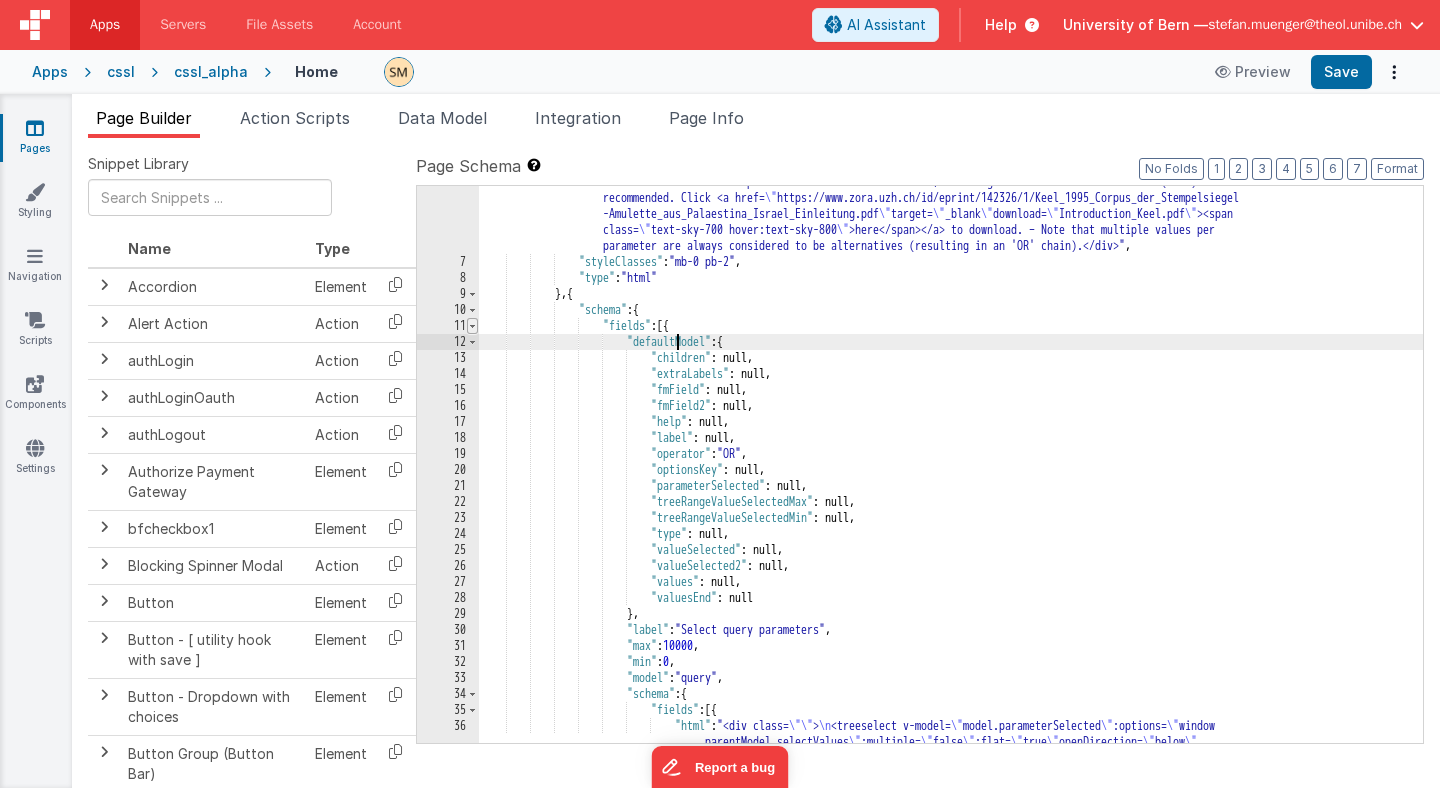 click at bounding box center (472, 326) 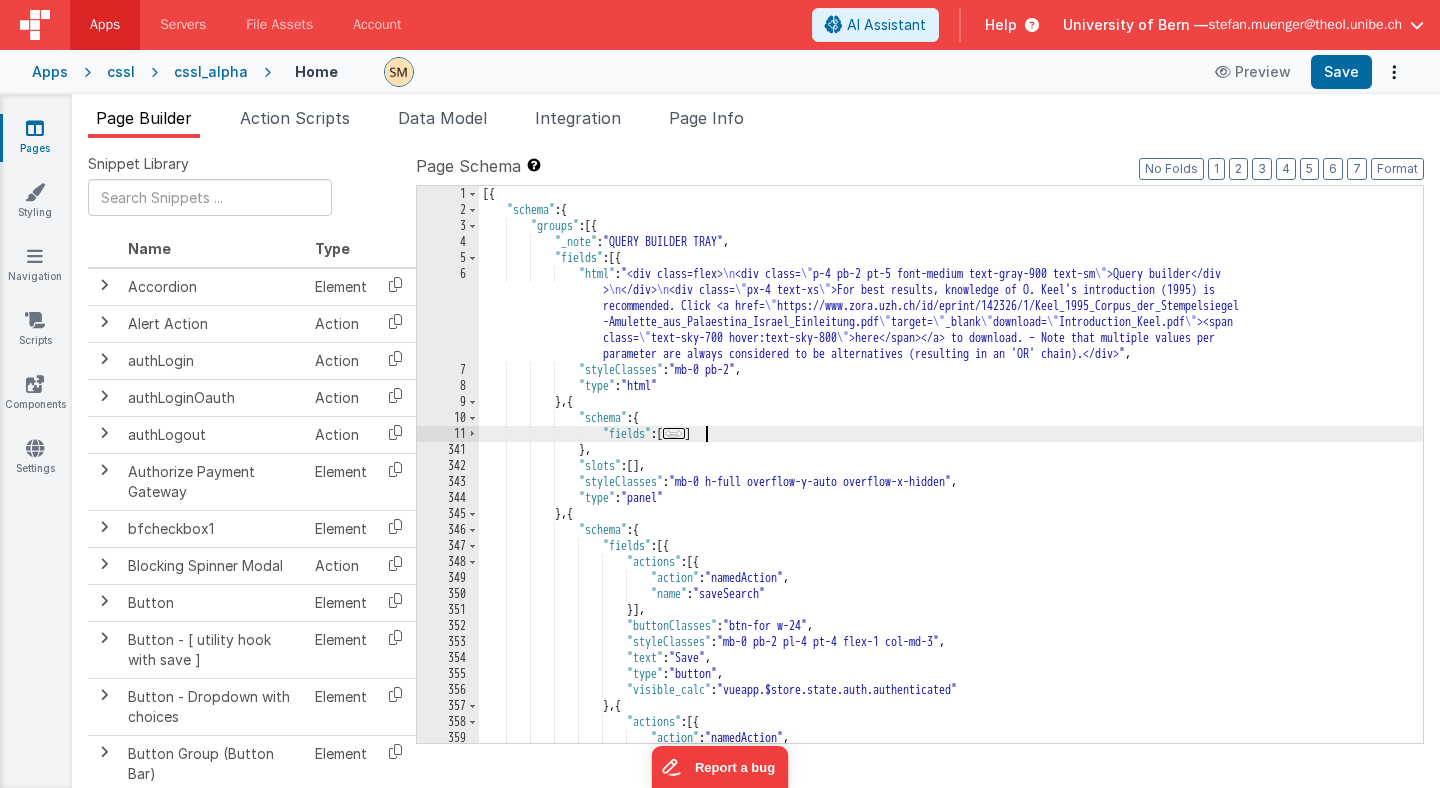 scroll, scrollTop: 0, scrollLeft: 0, axis: both 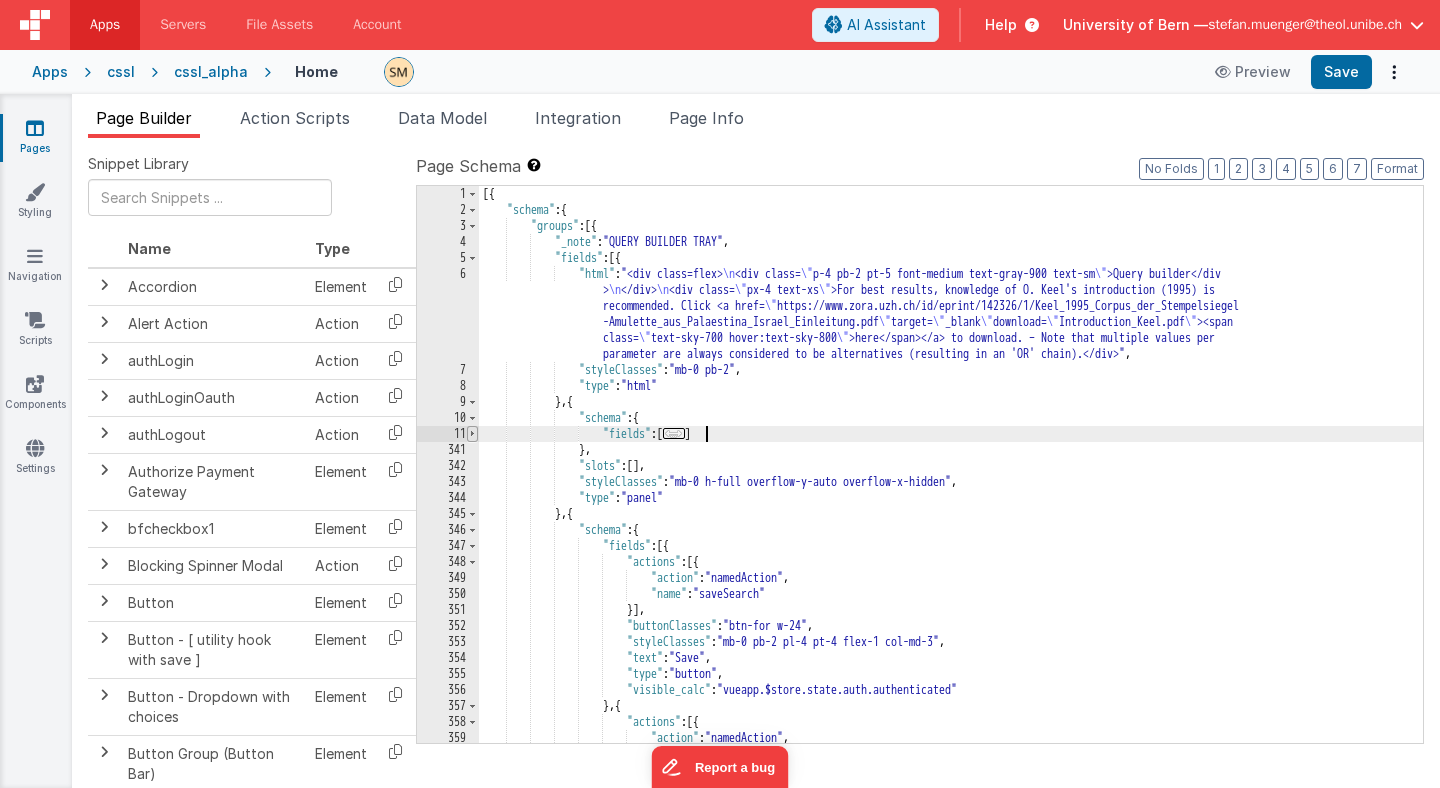 click at bounding box center (472, 434) 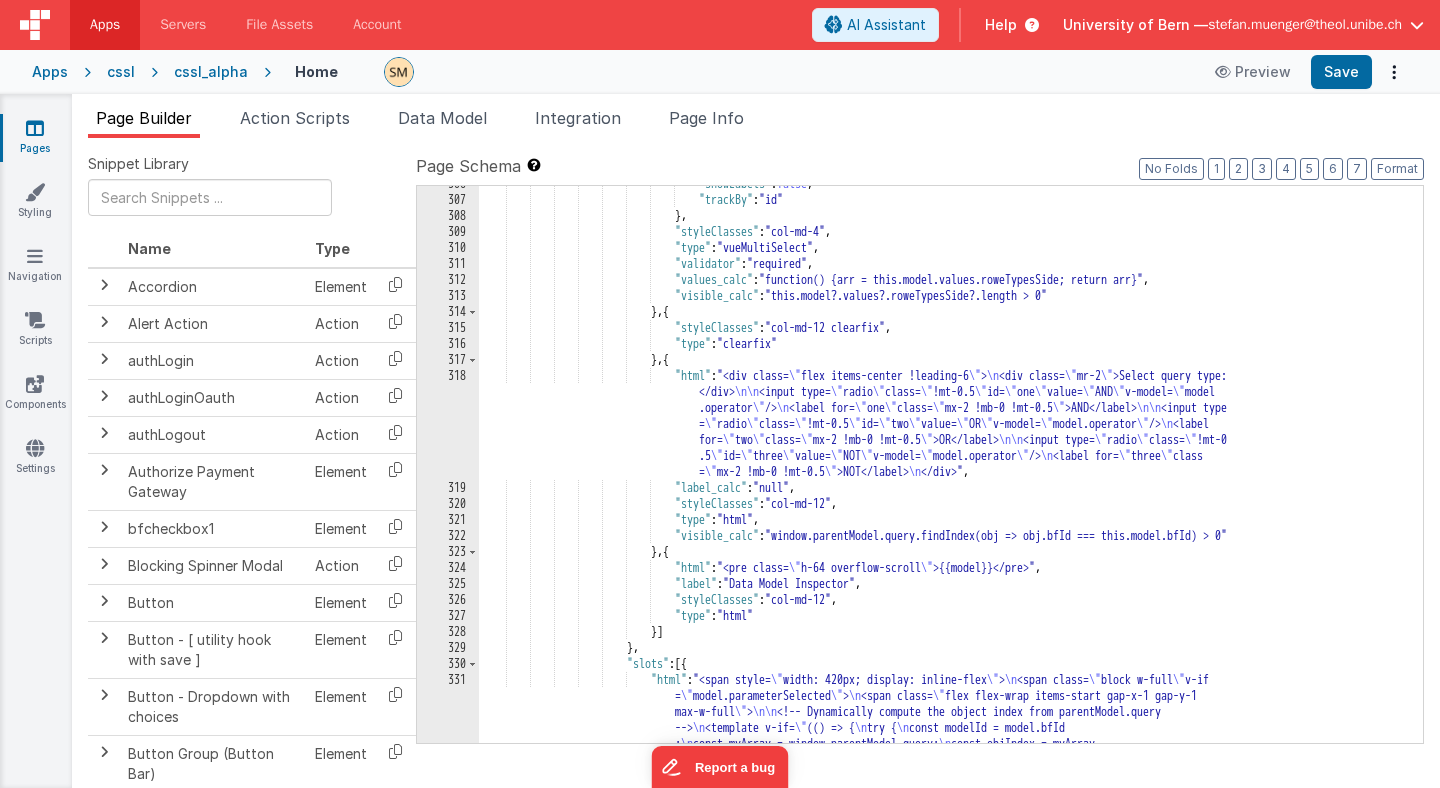 scroll, scrollTop: 4626, scrollLeft: 0, axis: vertical 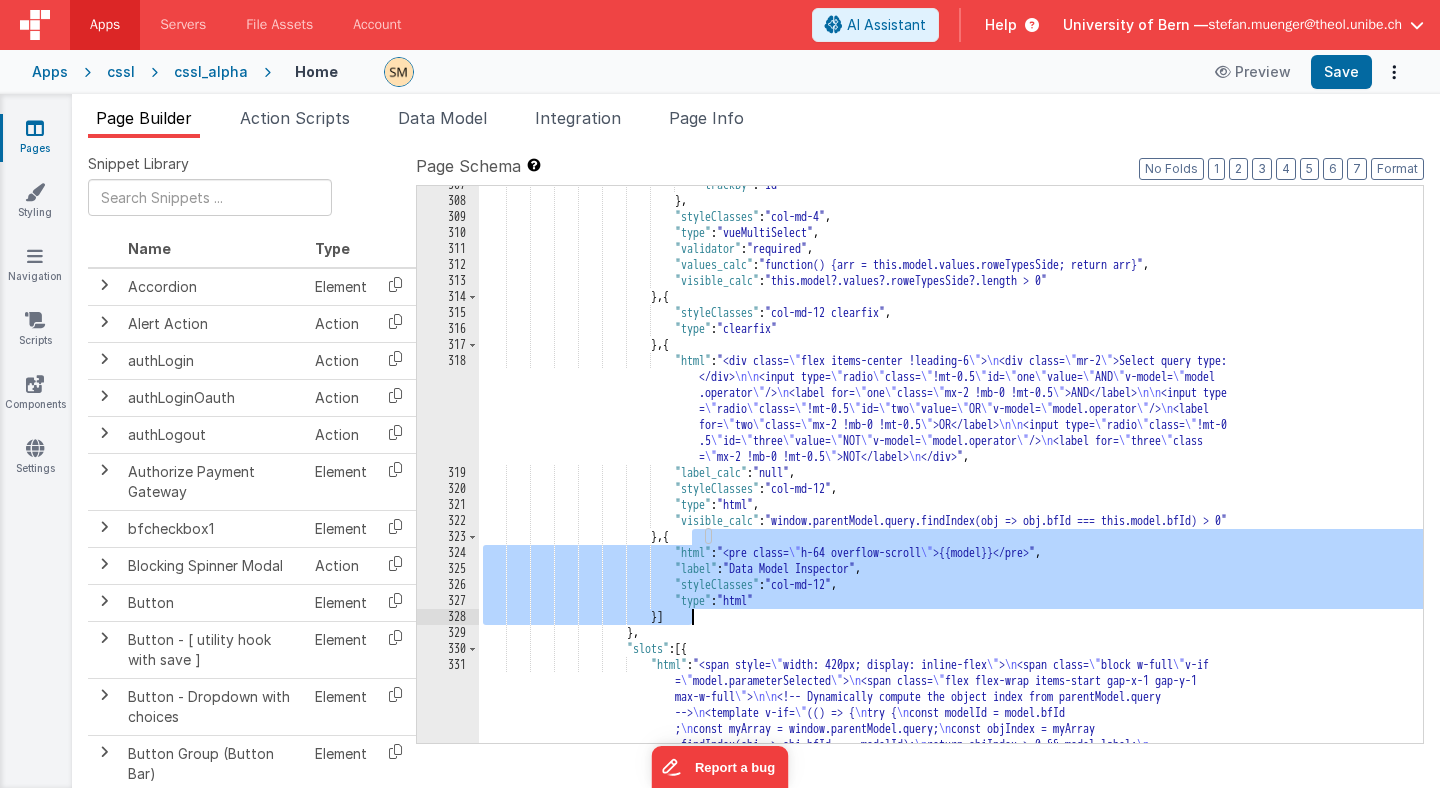 drag, startPoint x: 695, startPoint y: 539, endPoint x: 692, endPoint y: 614, distance: 75.059975 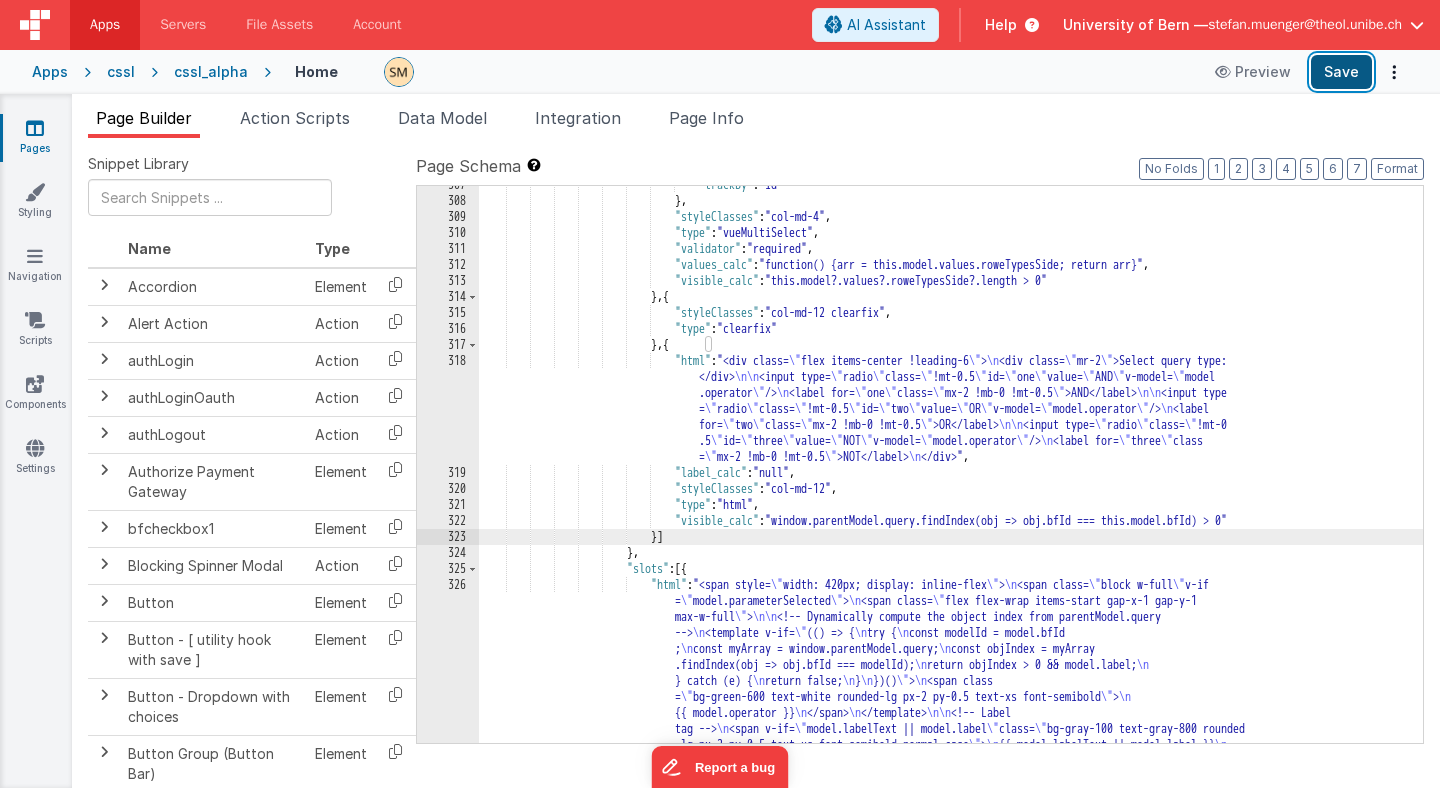 click on "Save" at bounding box center (1341, 72) 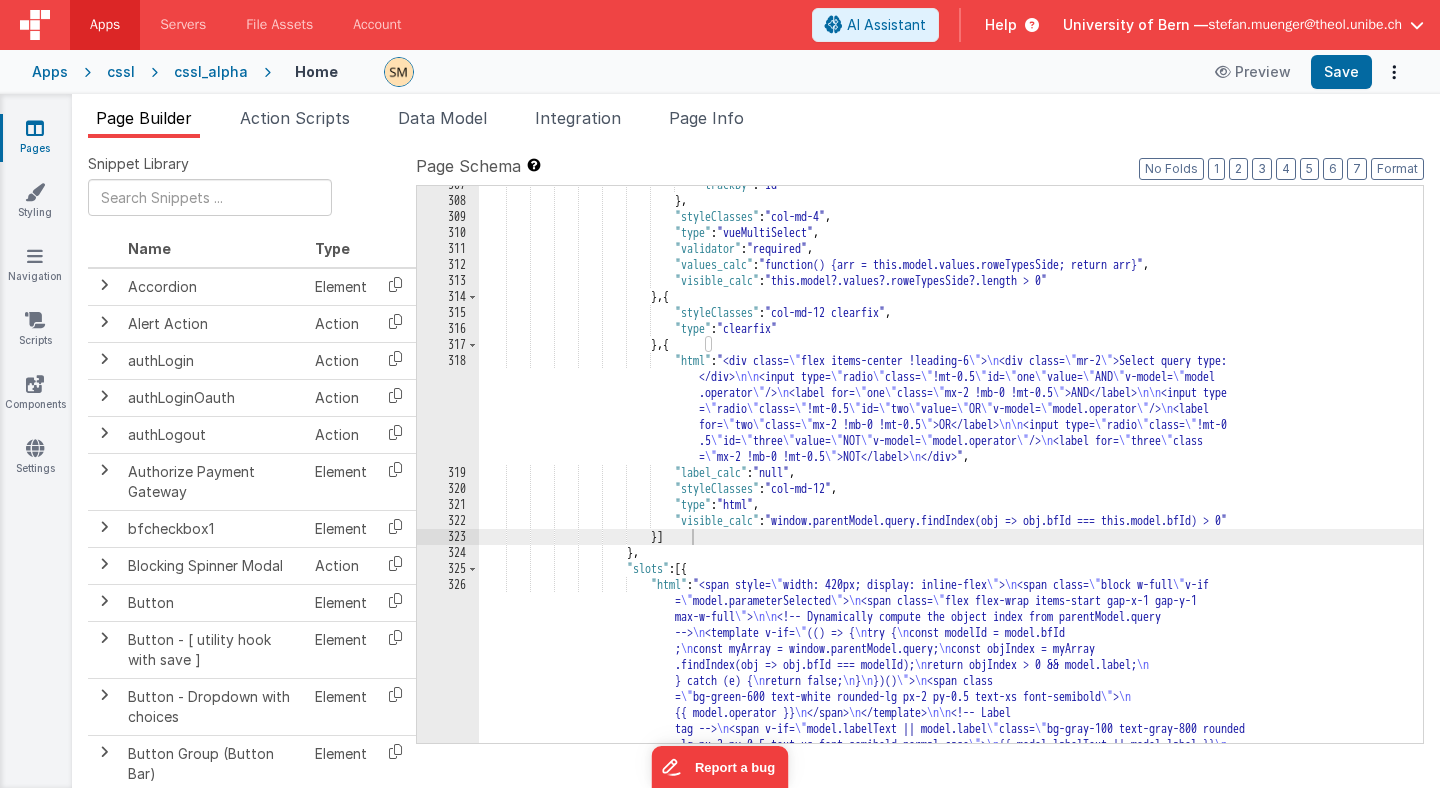 click on "cssl_alpha" at bounding box center (211, 72) 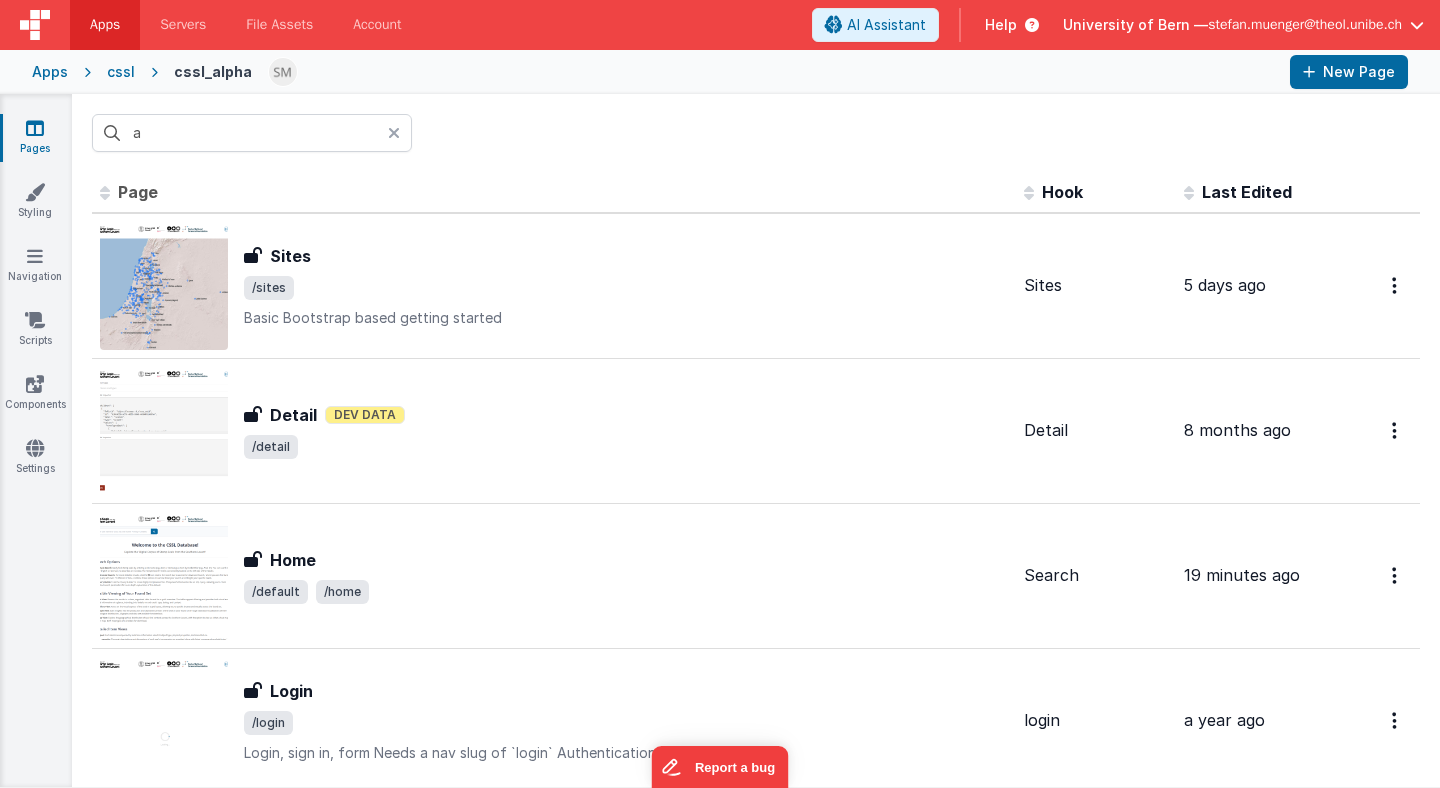 click on "cssl" at bounding box center (121, 72) 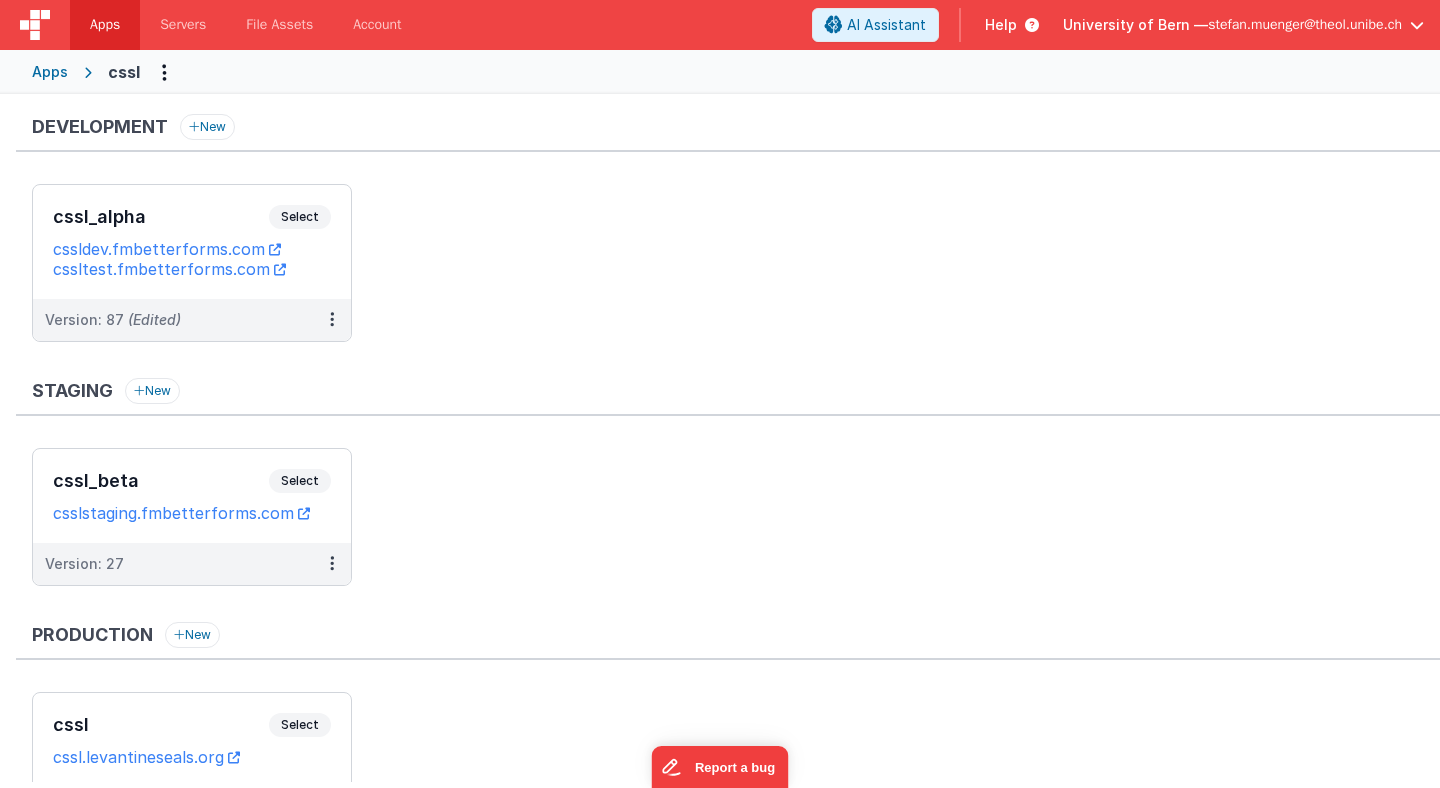 scroll, scrollTop: 0, scrollLeft: 0, axis: both 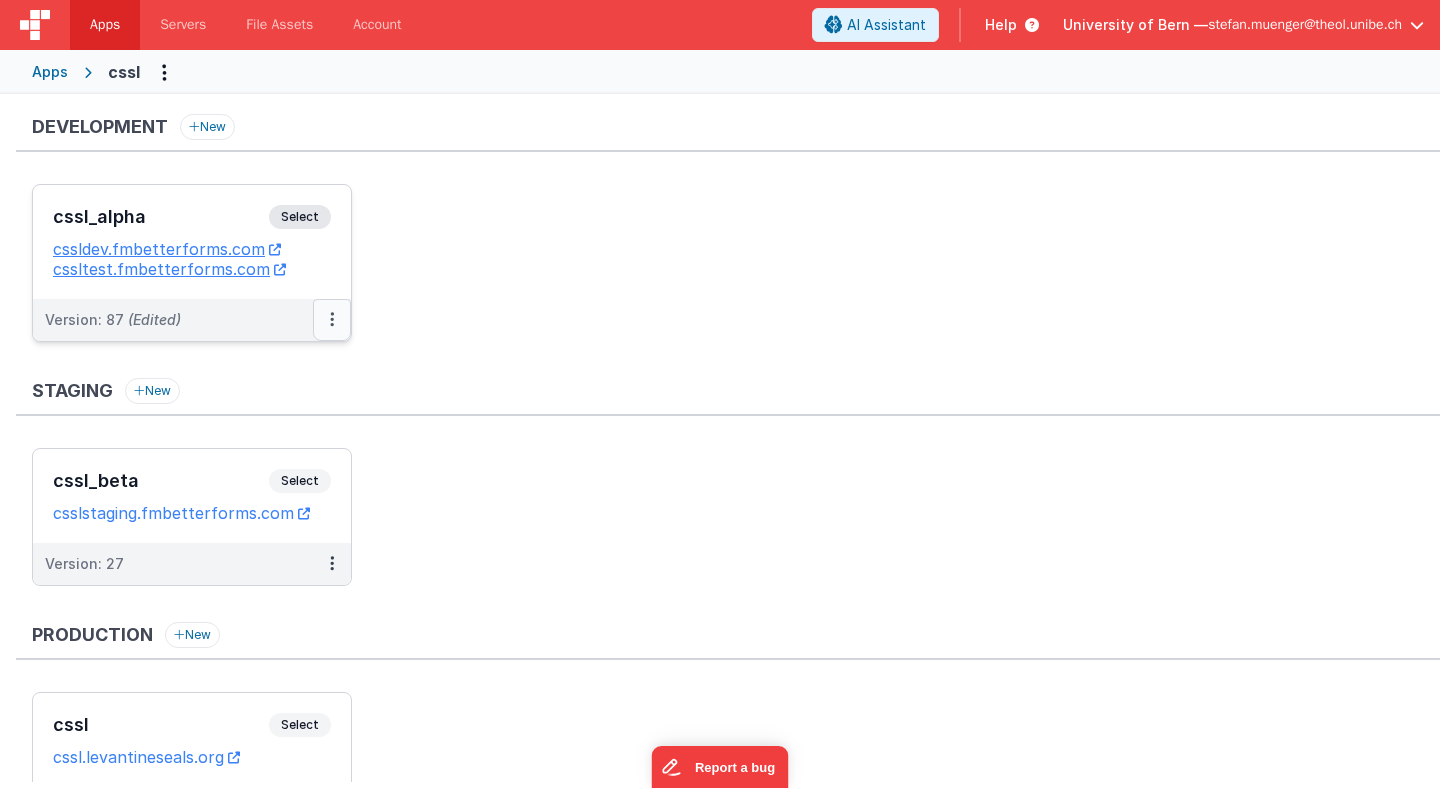 click at bounding box center (332, 319) 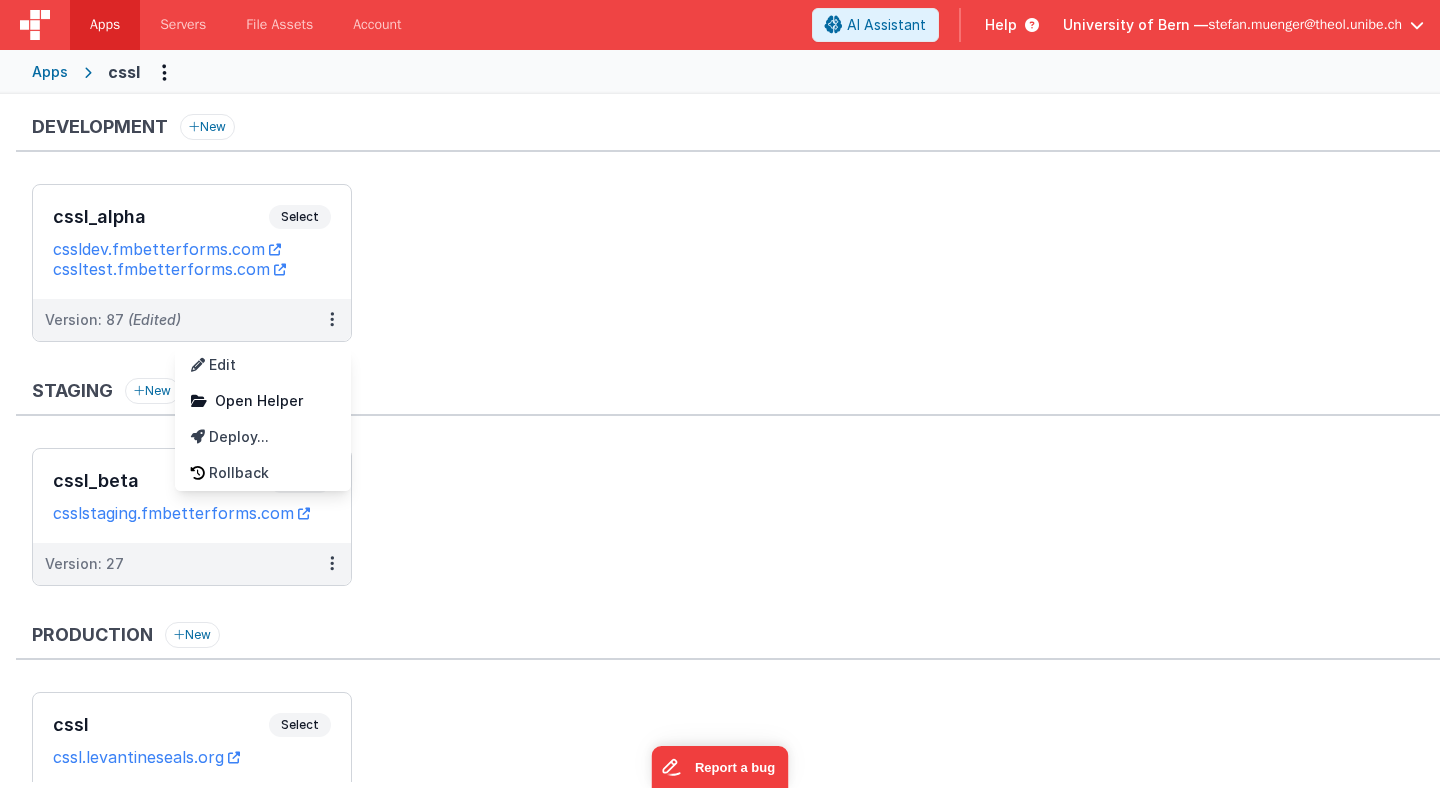 click at bounding box center (720, 394) 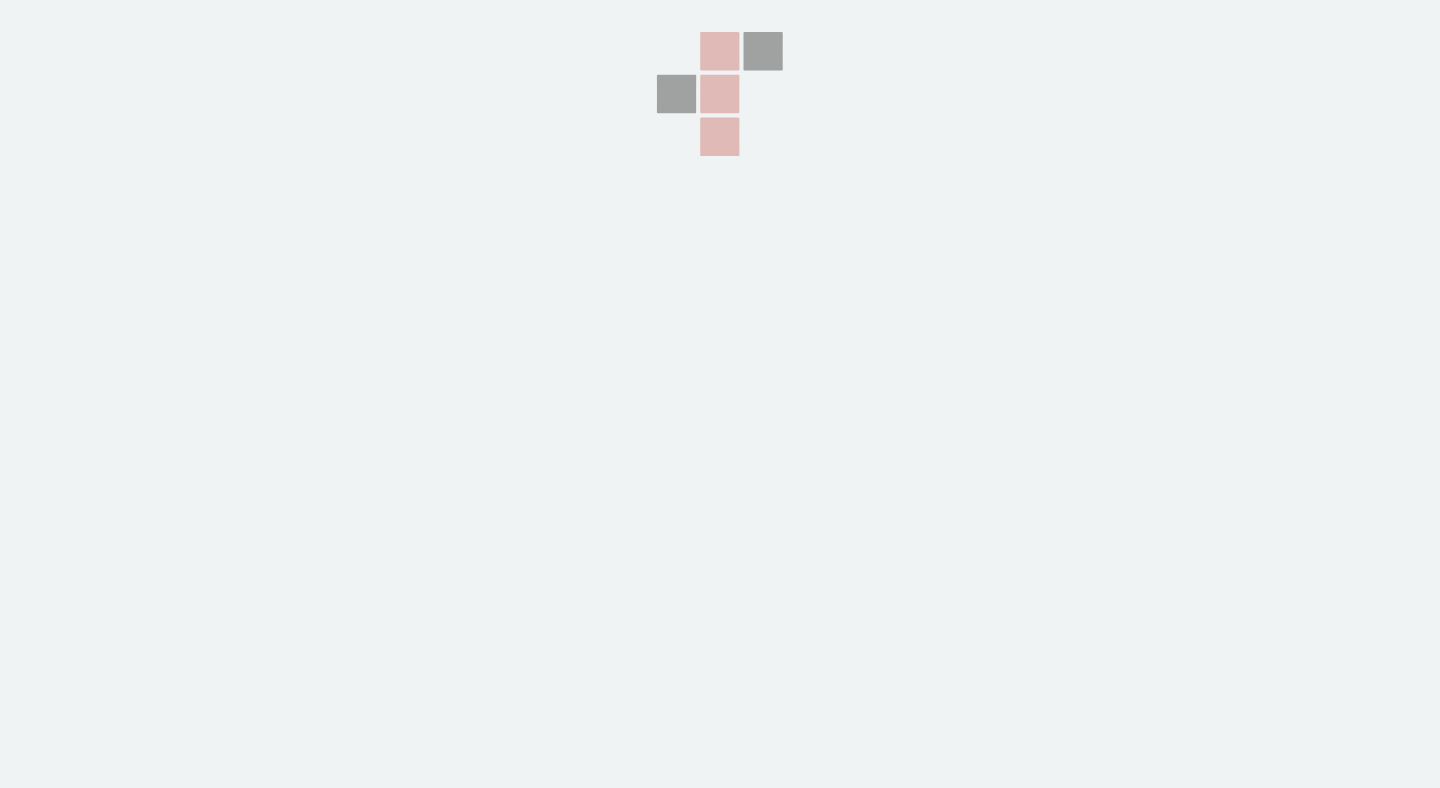 scroll, scrollTop: 0, scrollLeft: 0, axis: both 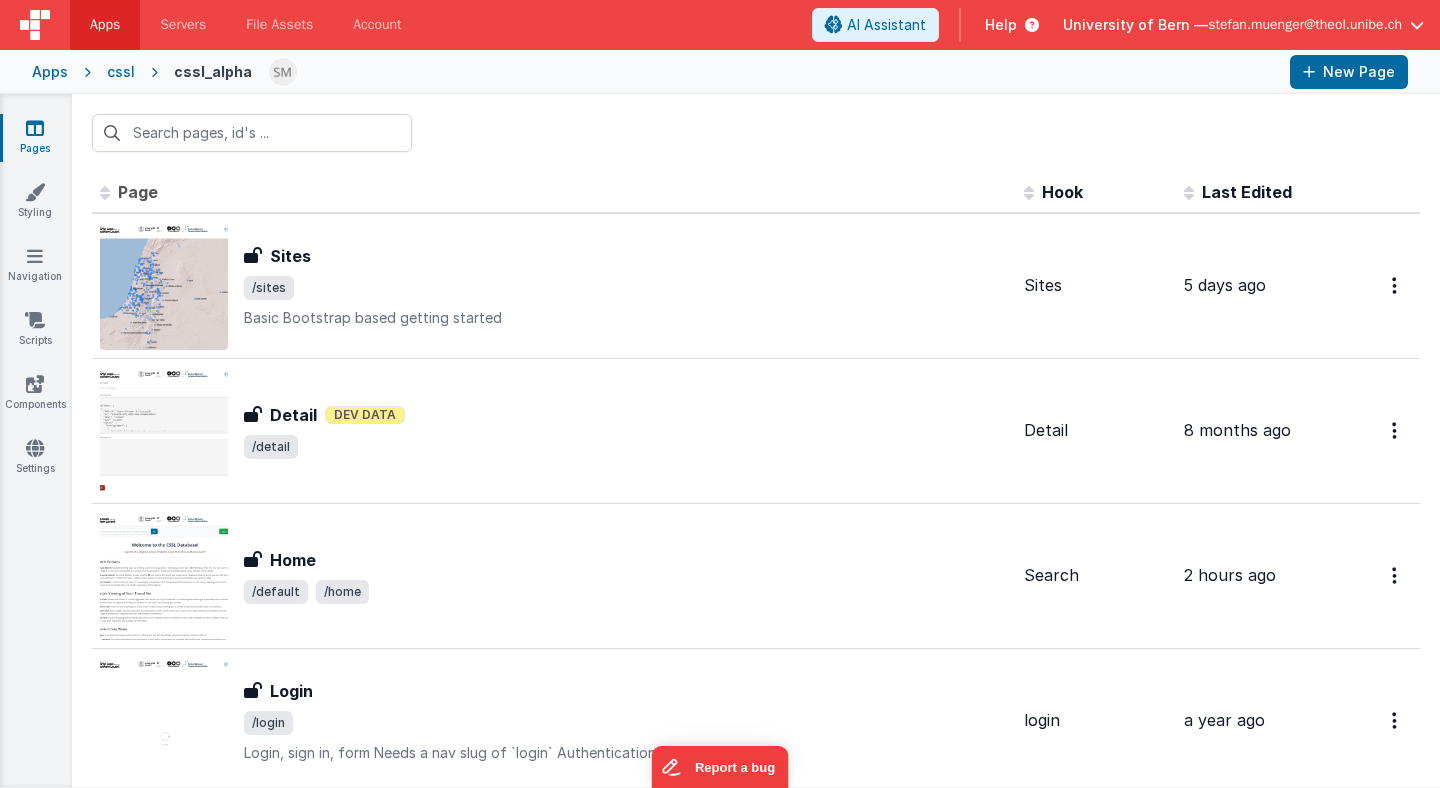click on "cssl" at bounding box center (121, 72) 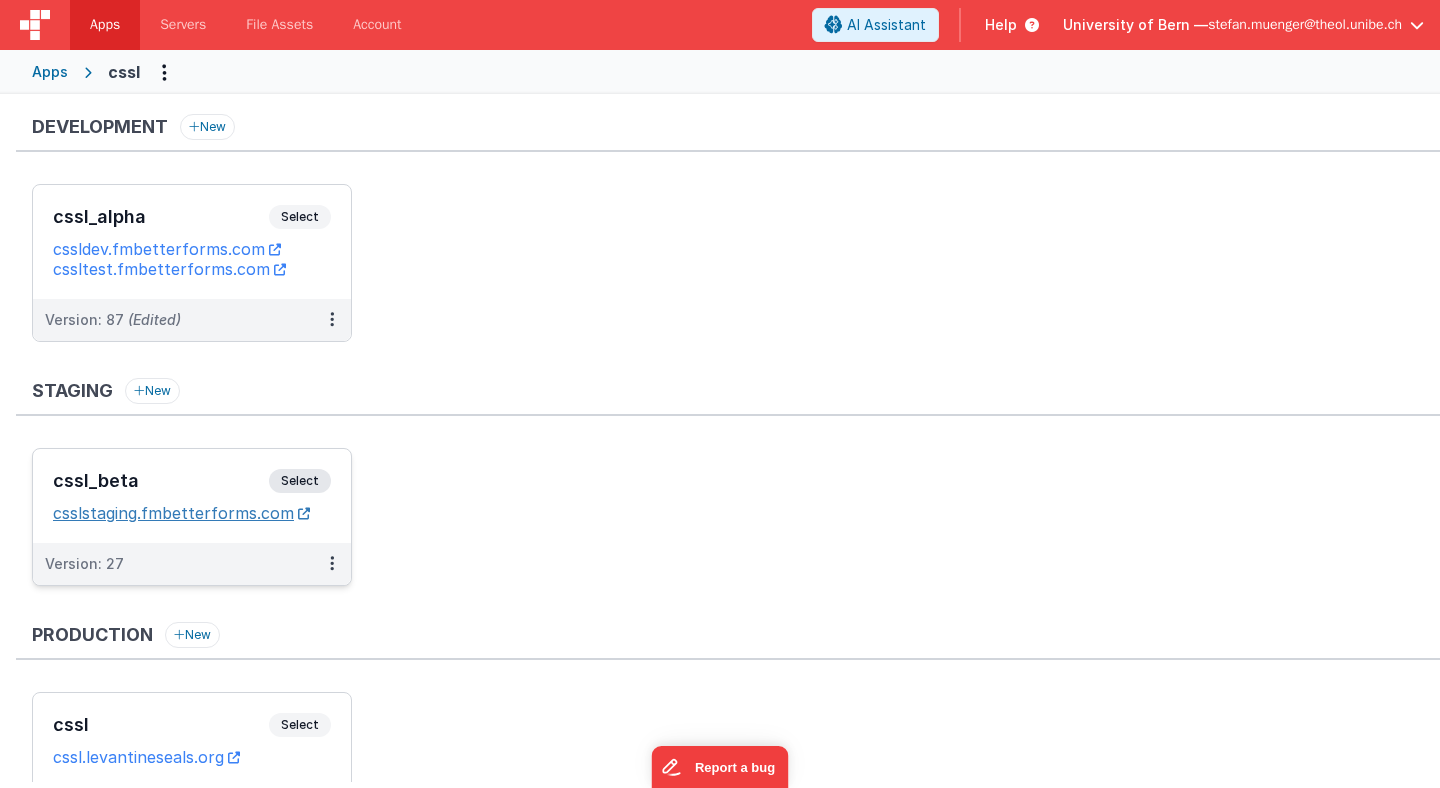 click on "csslstaging.fmbetterforms.com" at bounding box center (181, 513) 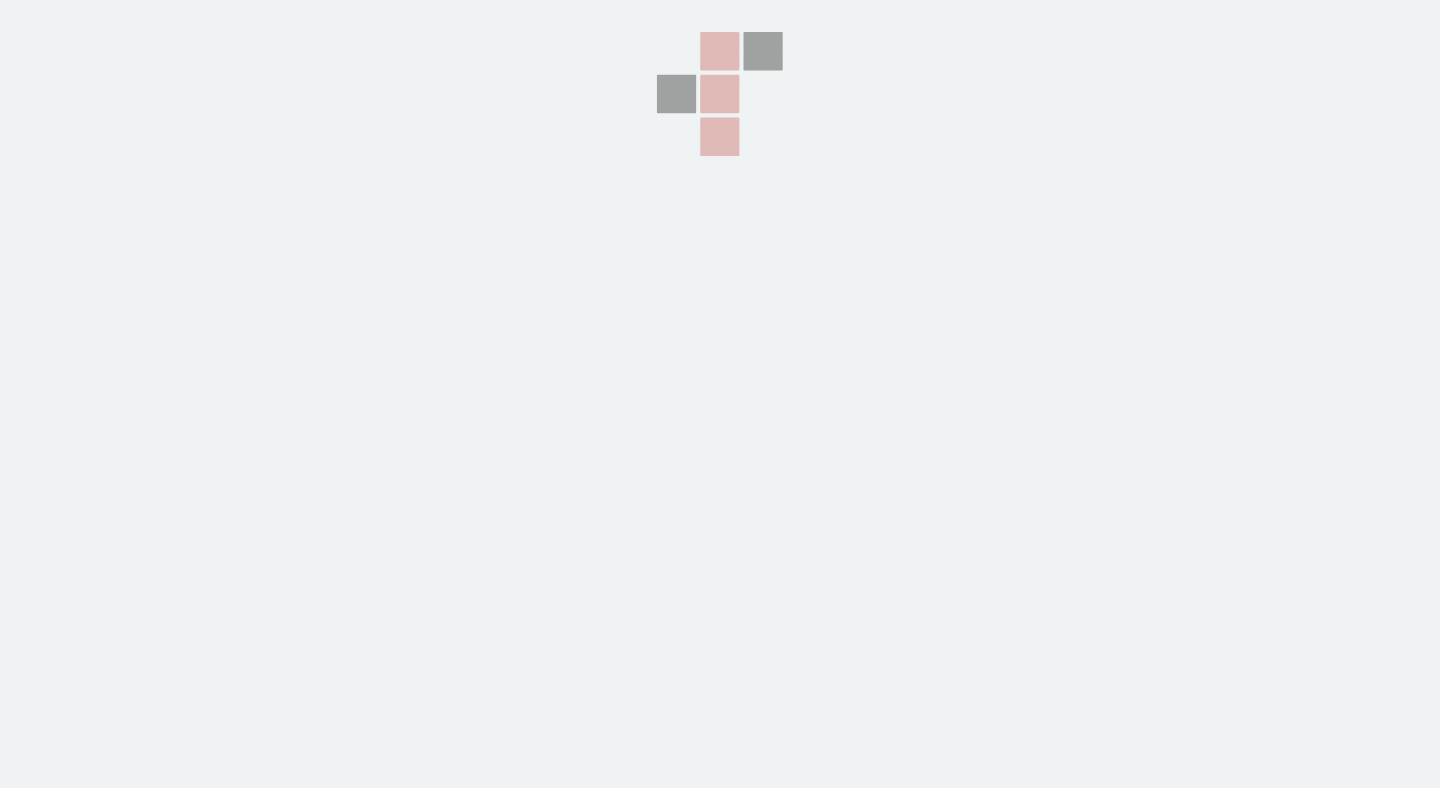 scroll, scrollTop: 0, scrollLeft: 0, axis: both 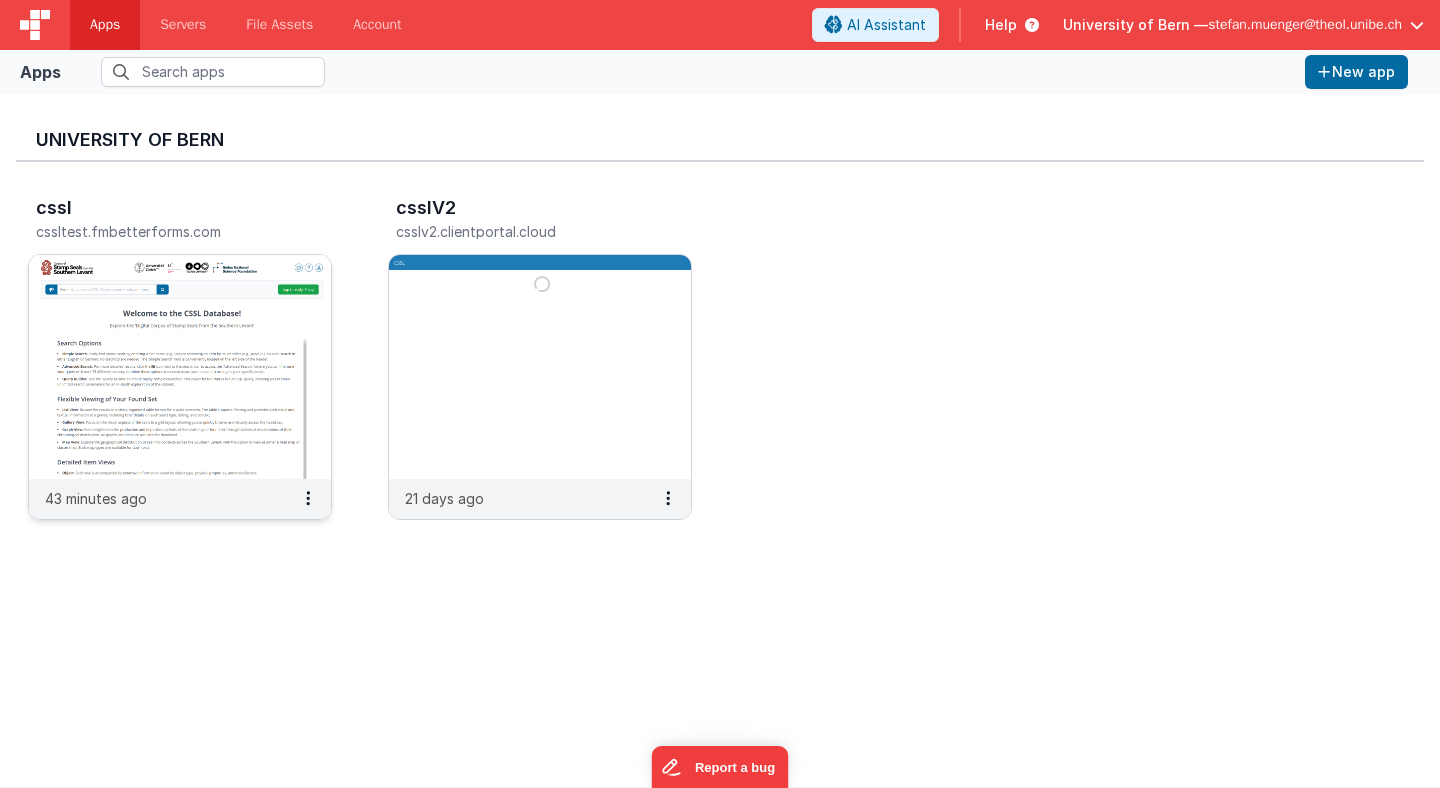 click at bounding box center (180, 367) 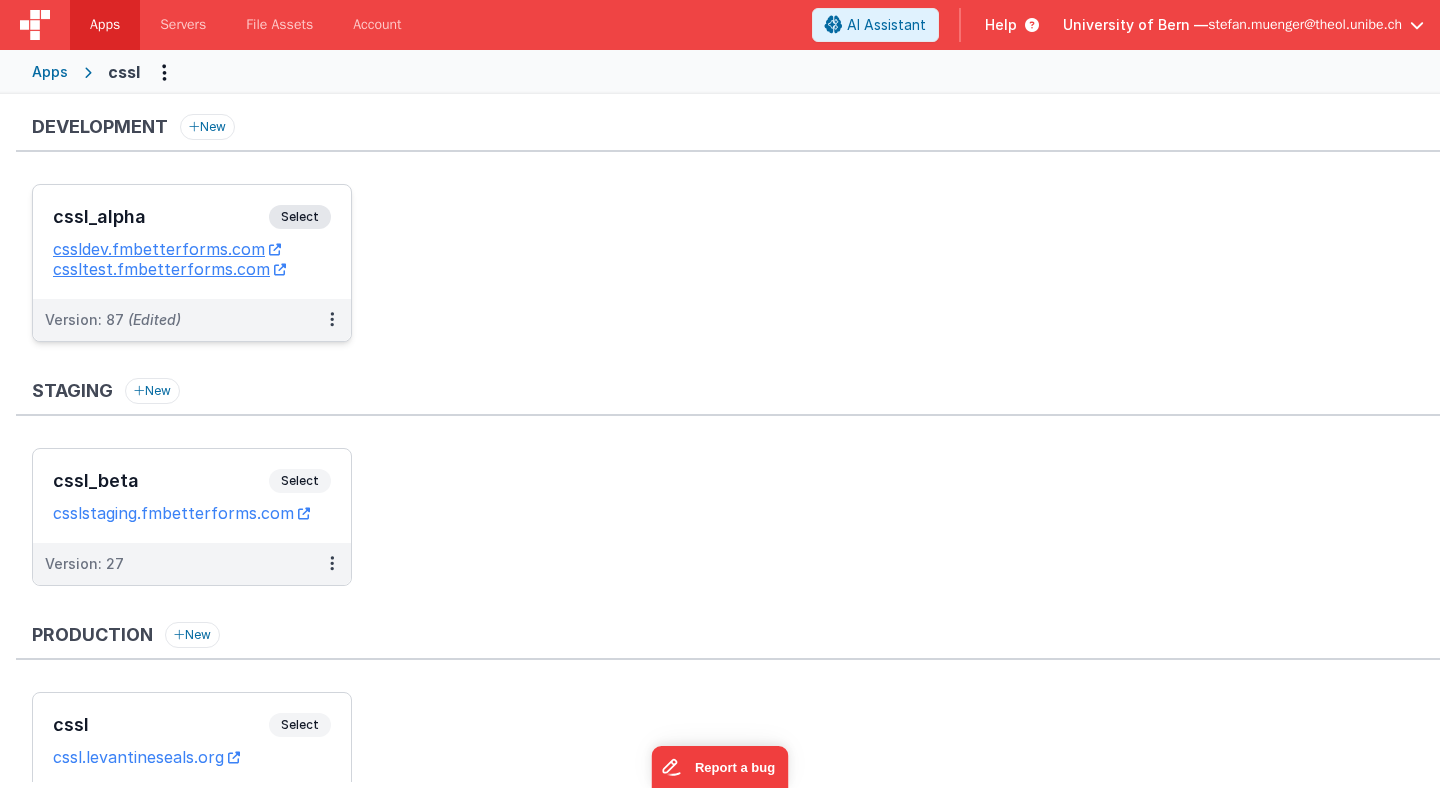 click on "Select" at bounding box center (300, 217) 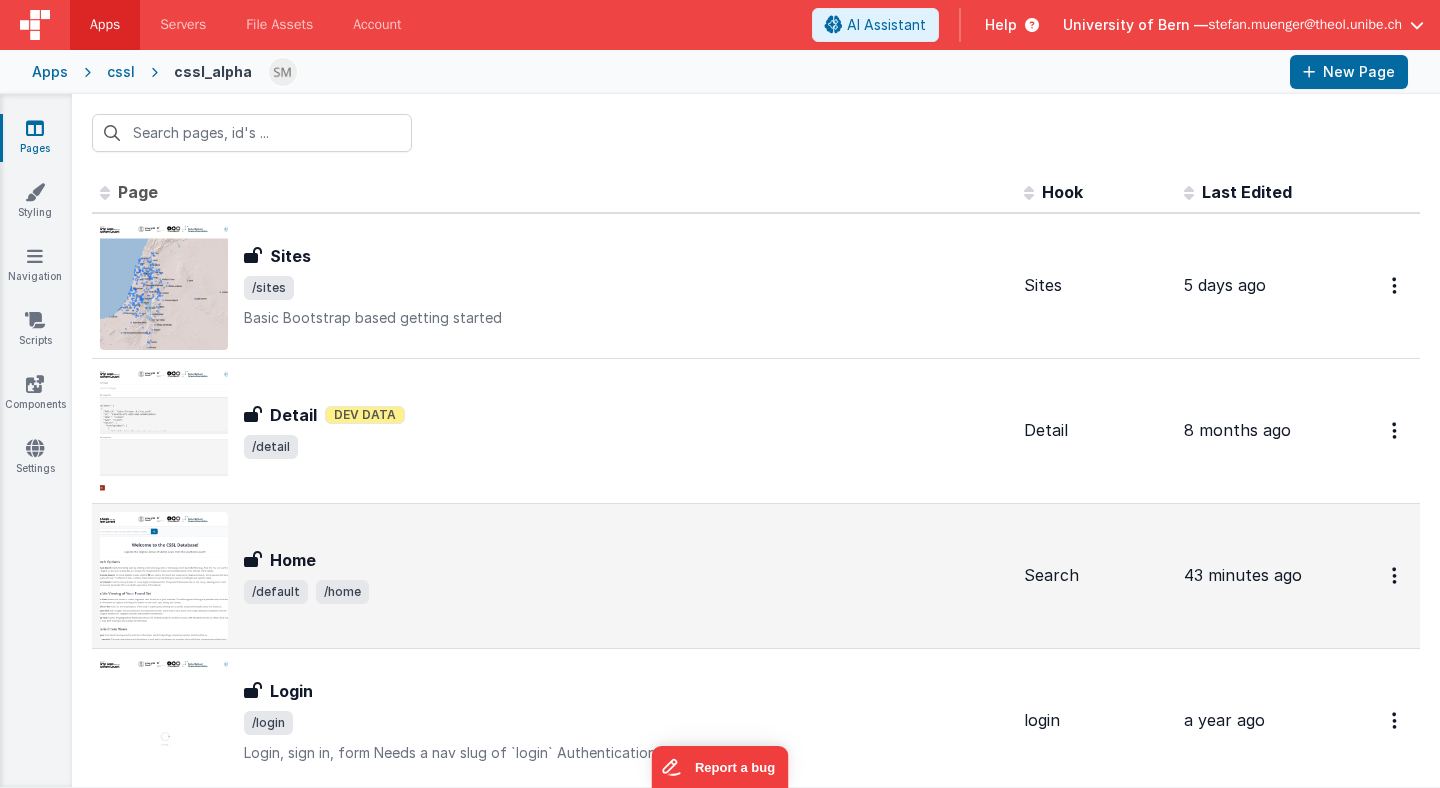 click on "Home" at bounding box center [626, 560] 